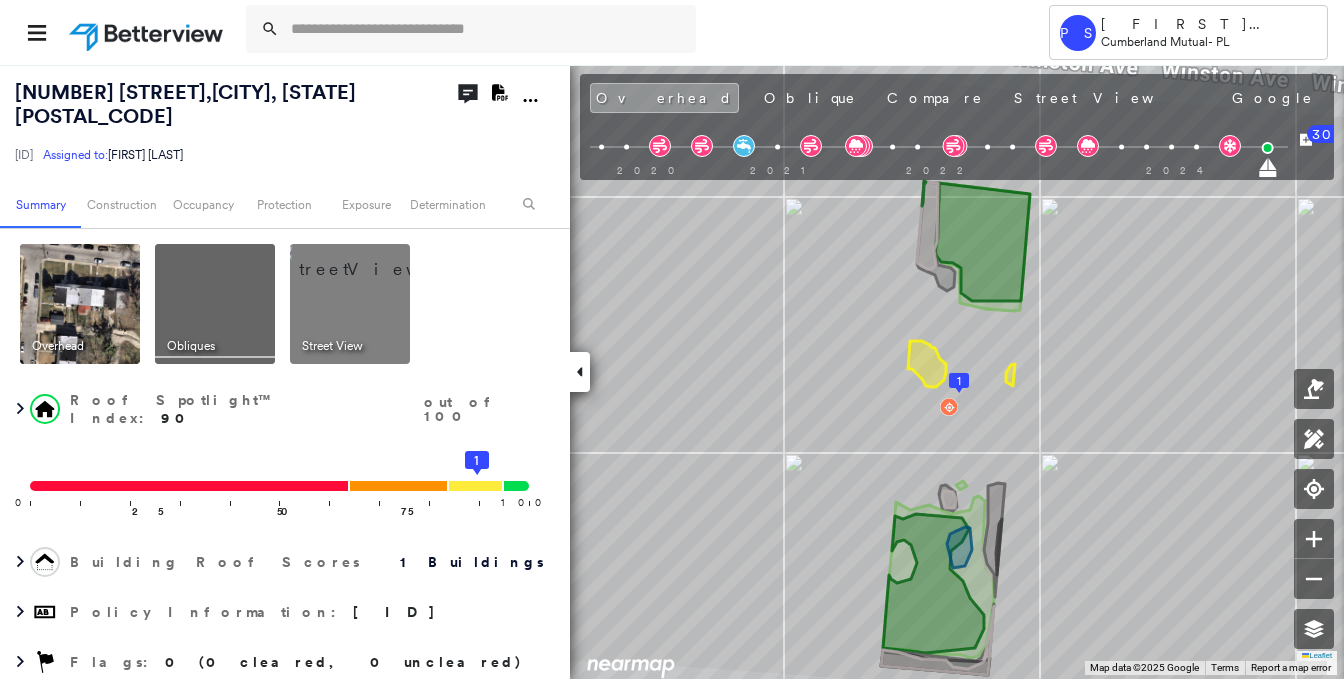 scroll, scrollTop: 0, scrollLeft: 0, axis: both 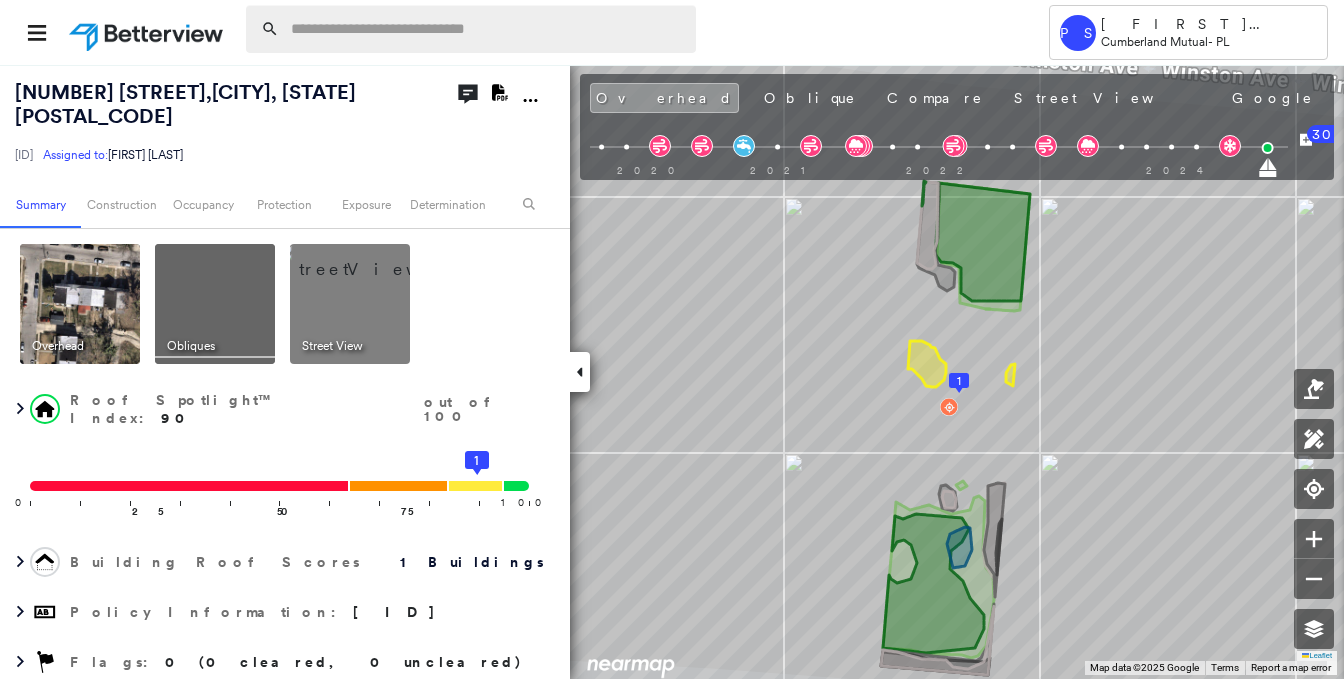 click at bounding box center [487, 29] 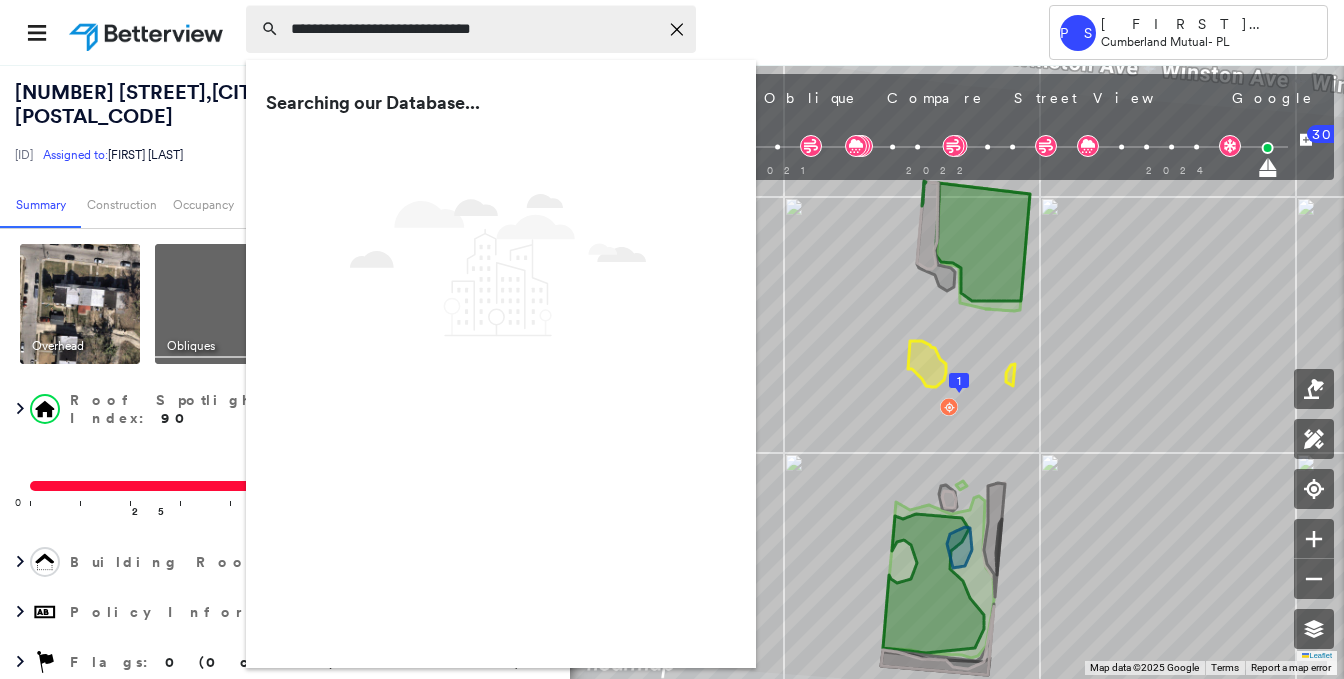 type on "**********" 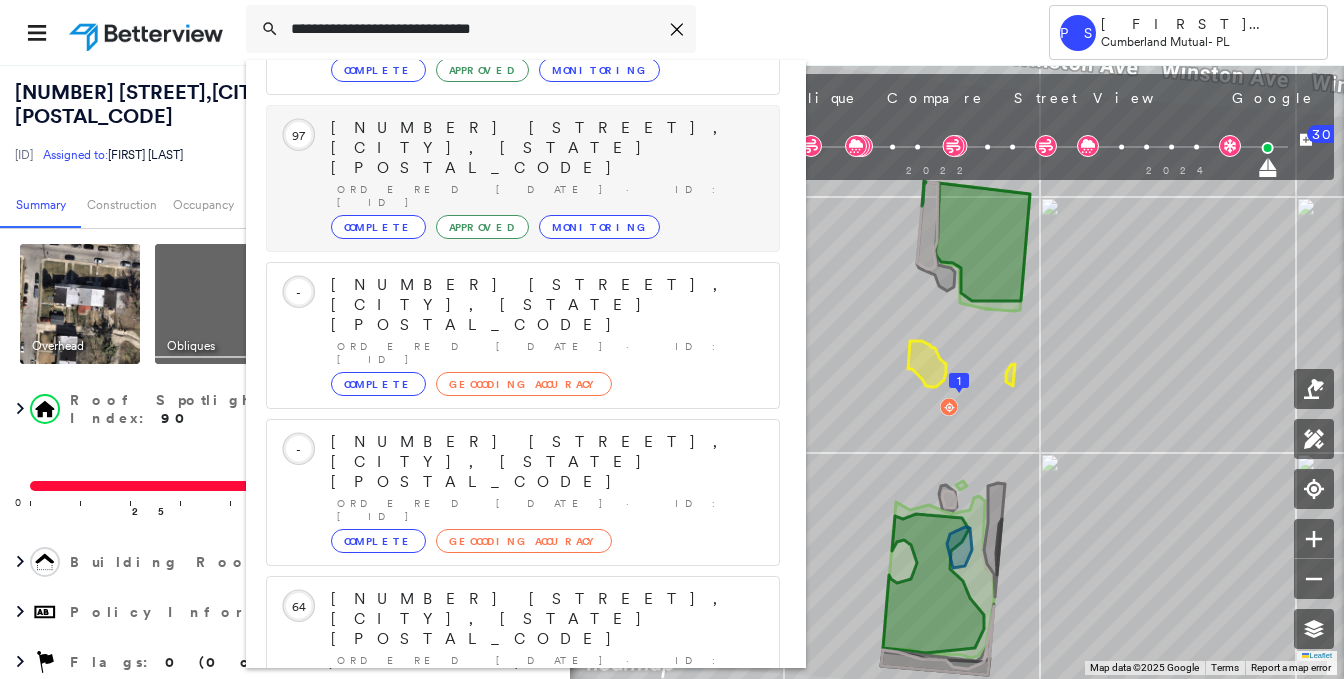 scroll, scrollTop: 208, scrollLeft: 0, axis: vertical 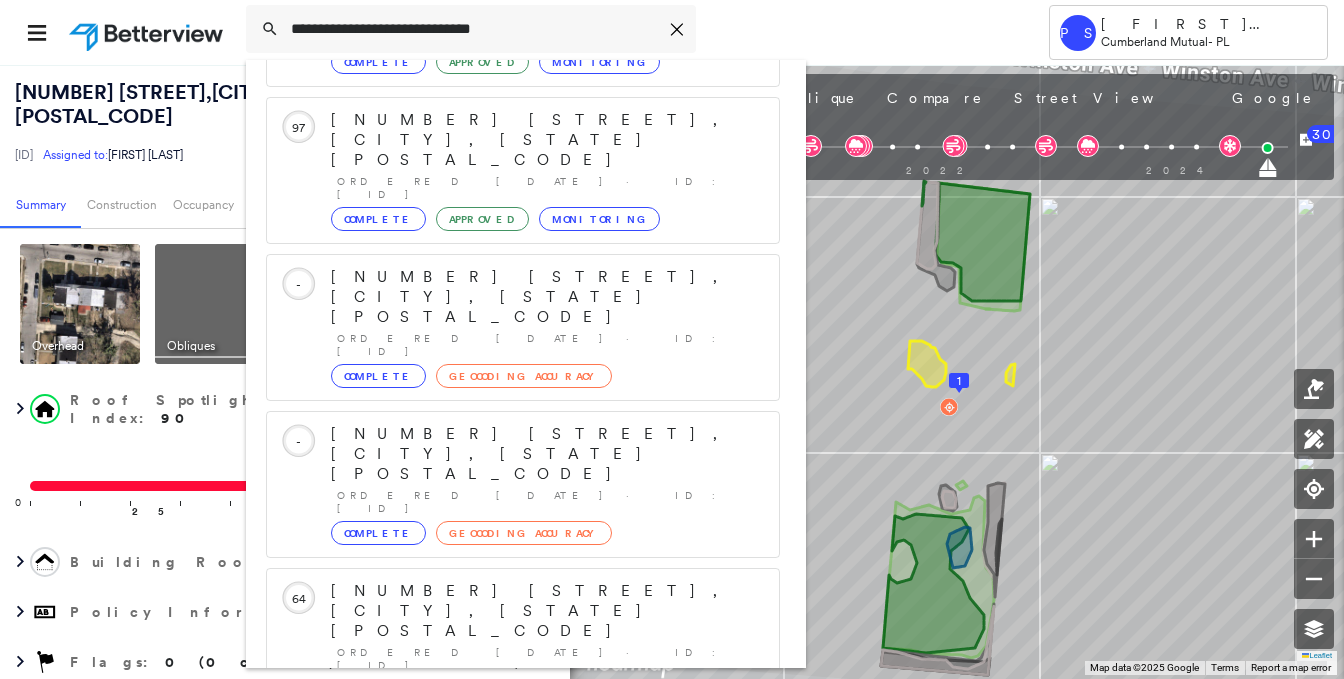 drag, startPoint x: 749, startPoint y: 625, endPoint x: 16, endPoint y: 380, distance: 772.8609 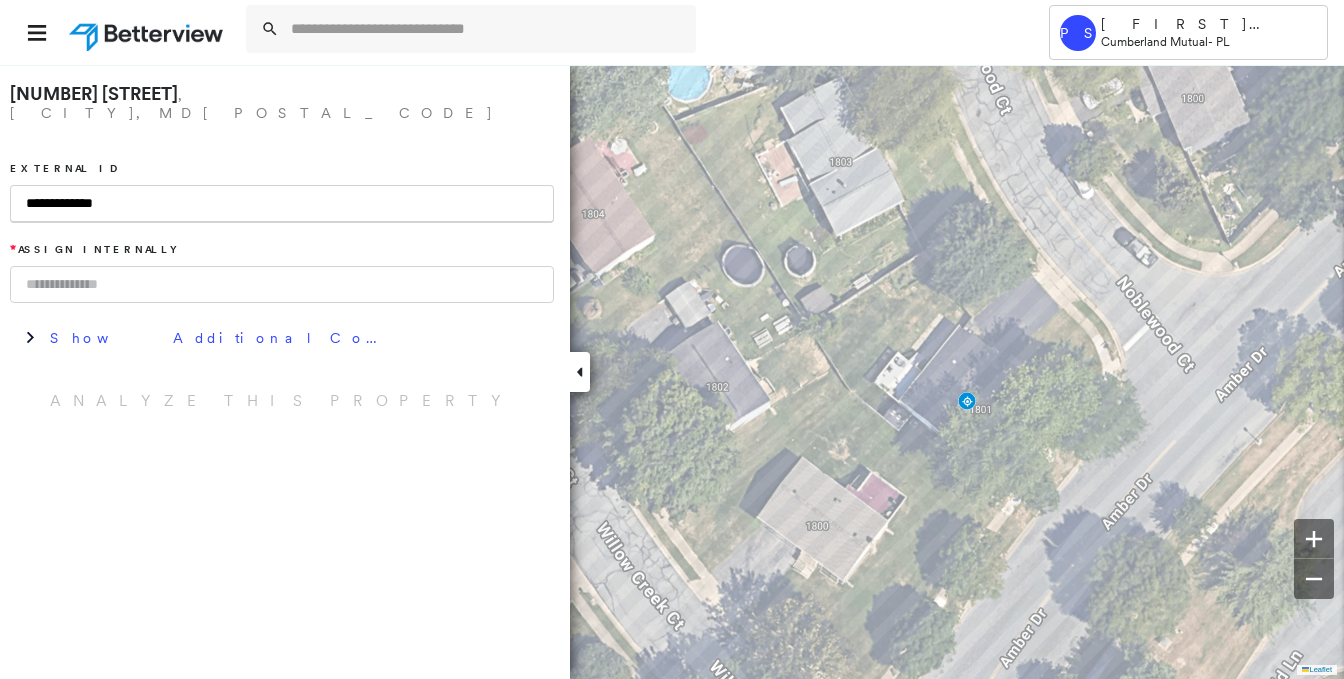 type on "**********" 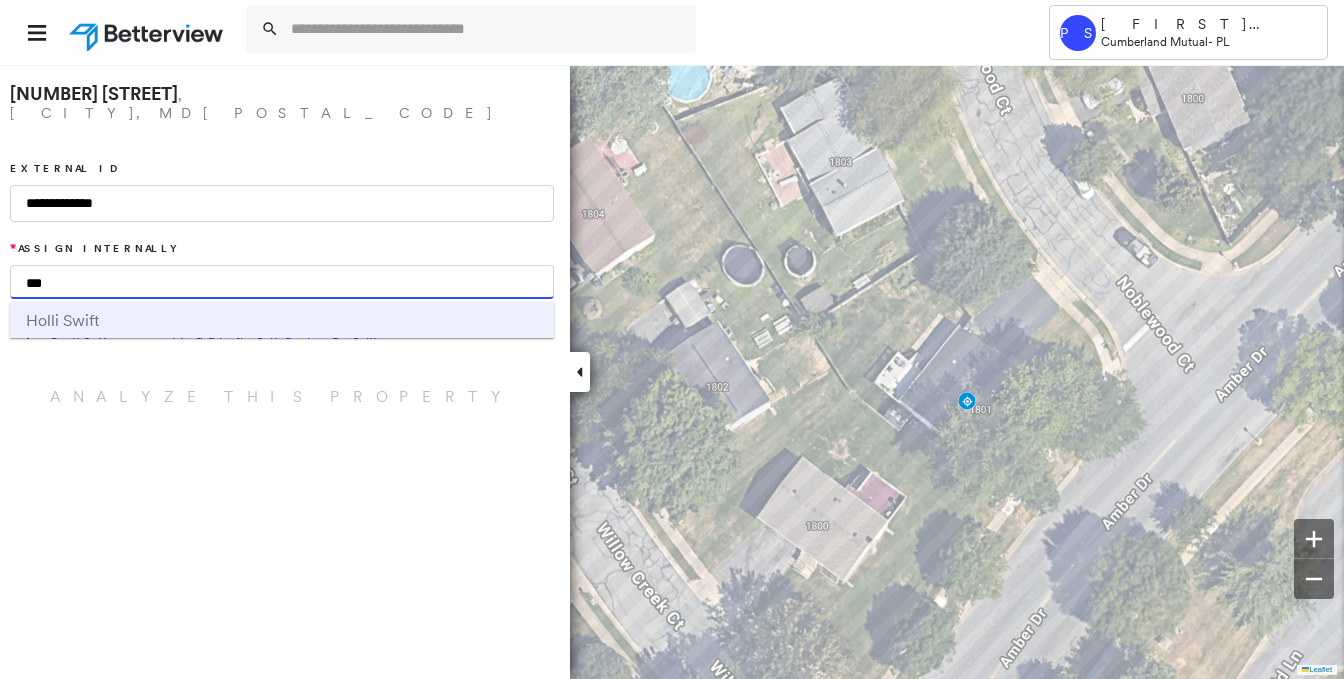 type on "***" 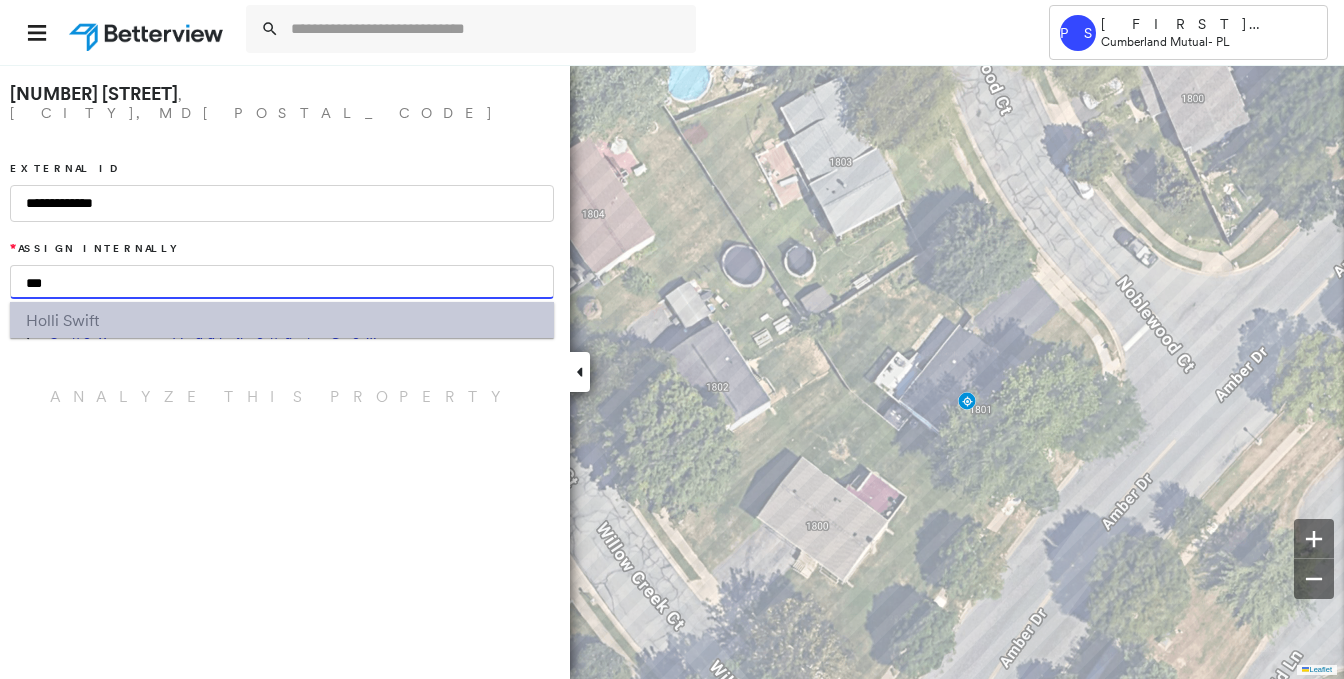 click on "Hol li Swift" at bounding box center [282, 320] 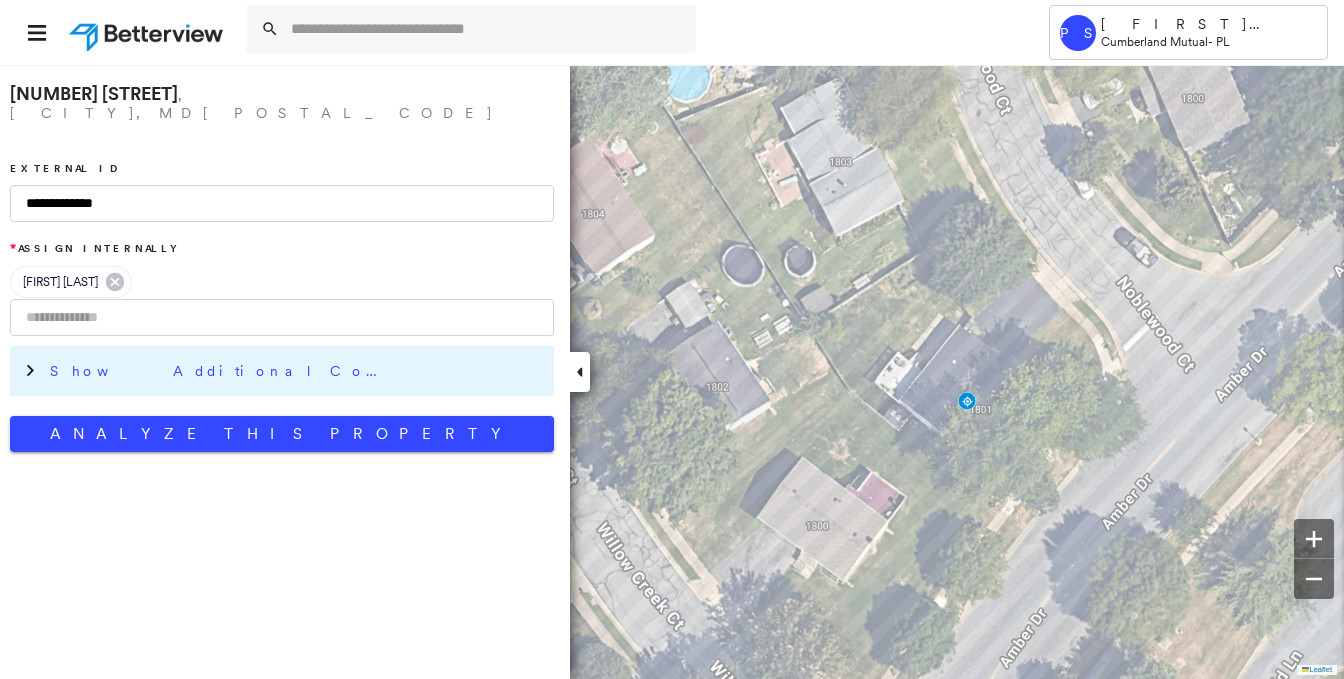 click on "Show Additional Company Data" at bounding box center [220, 371] 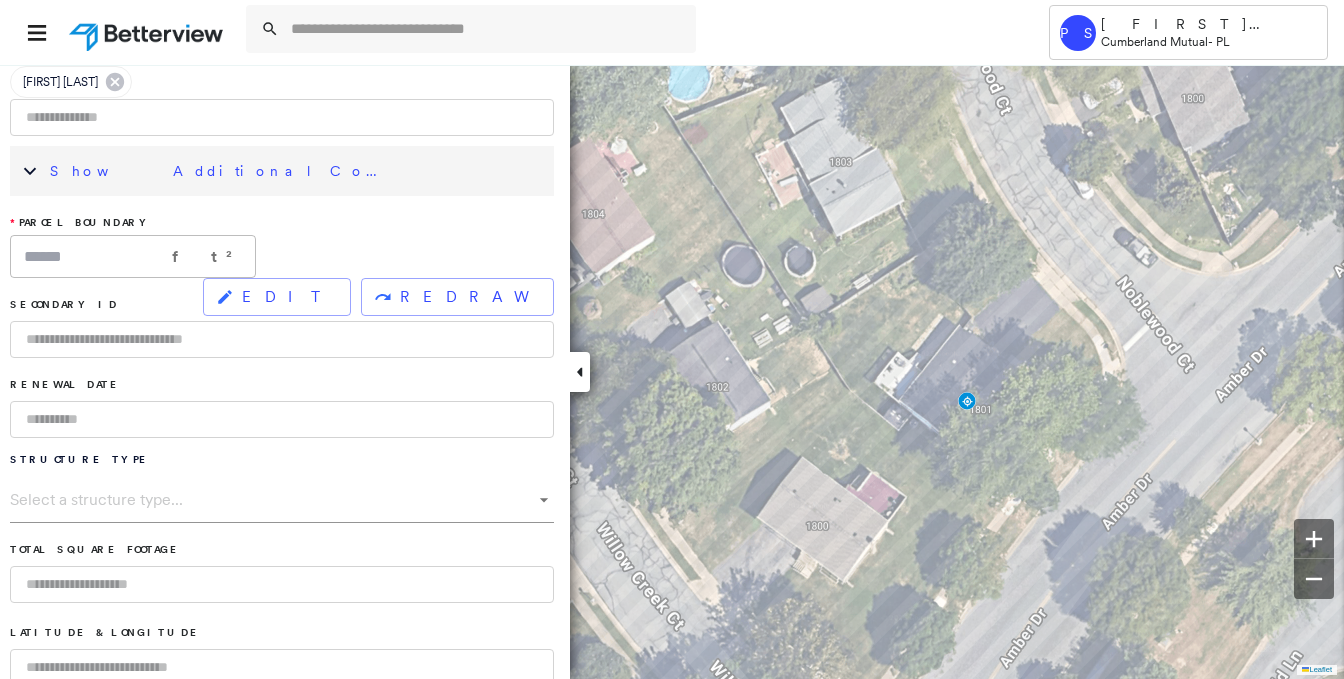scroll, scrollTop: 700, scrollLeft: 0, axis: vertical 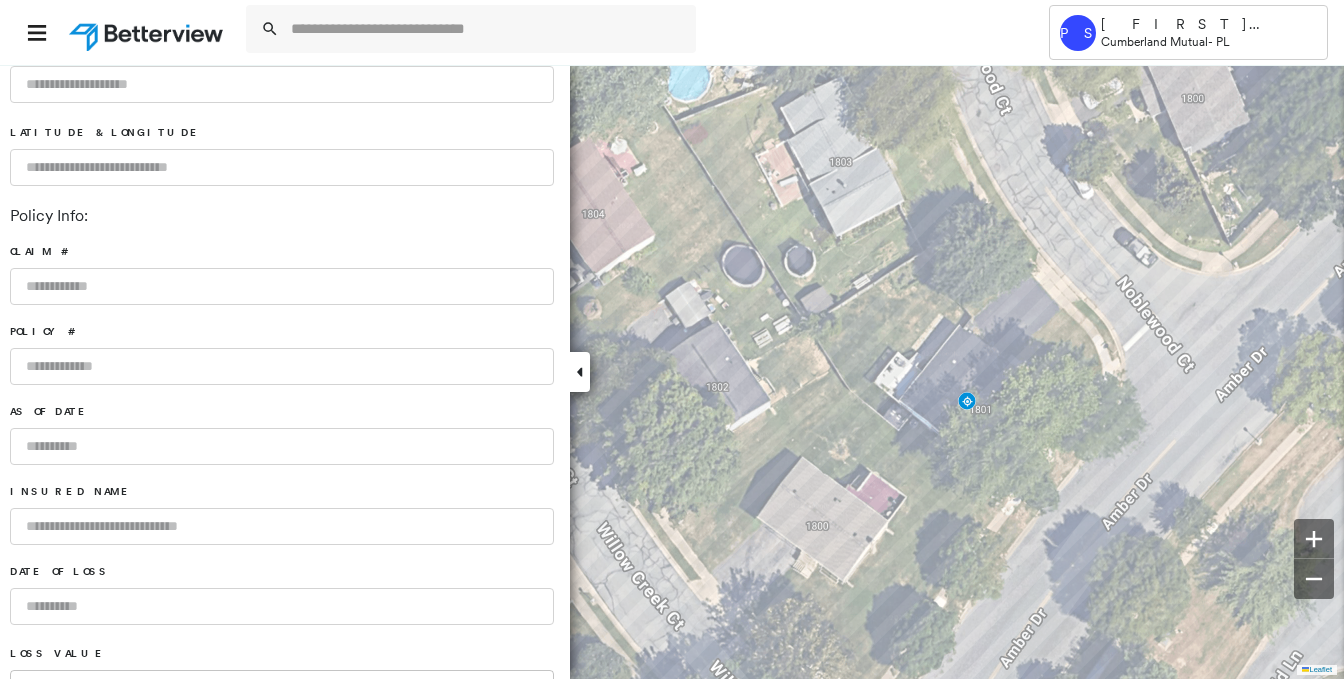 click at bounding box center [282, 366] 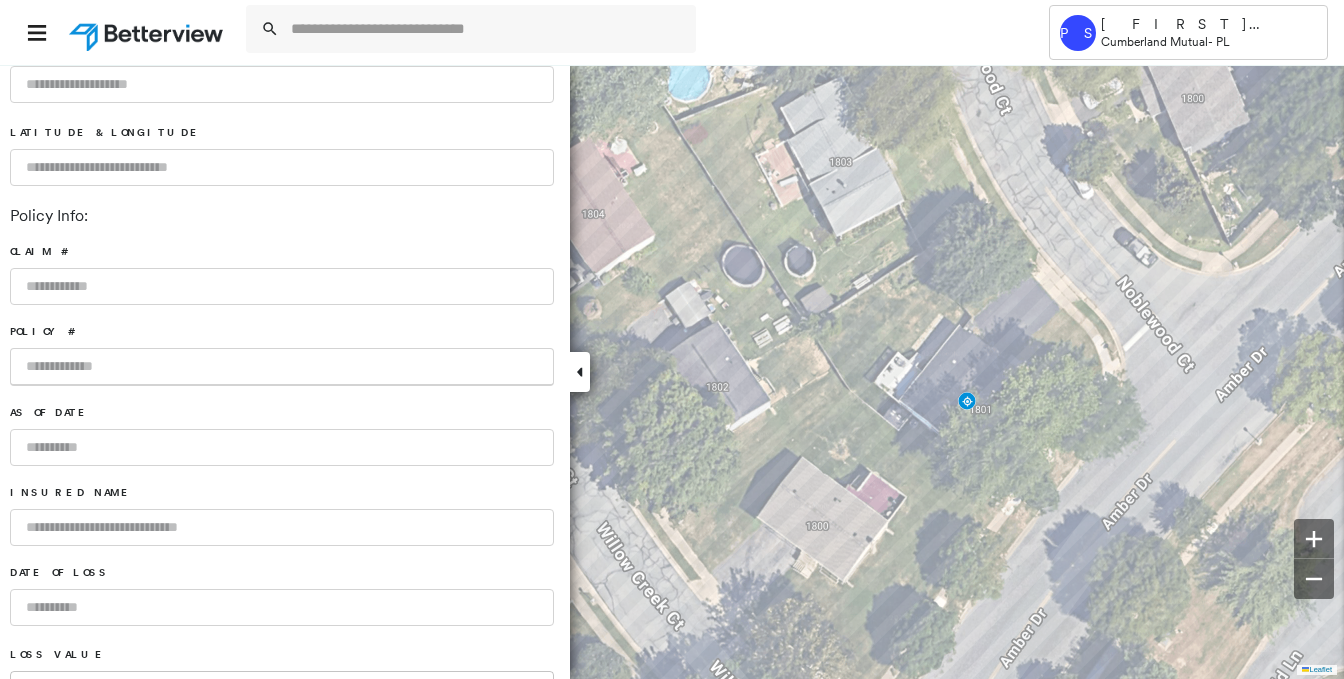 paste on "**********" 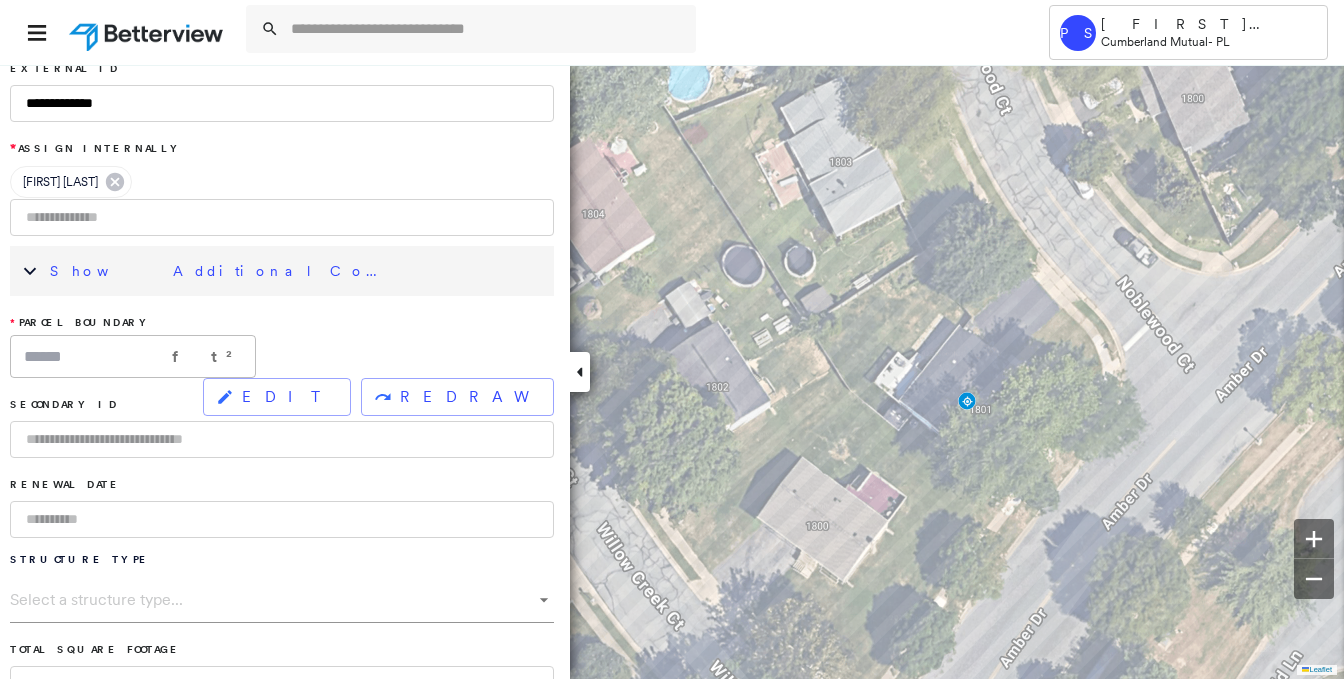 scroll, scrollTop: 300, scrollLeft: 0, axis: vertical 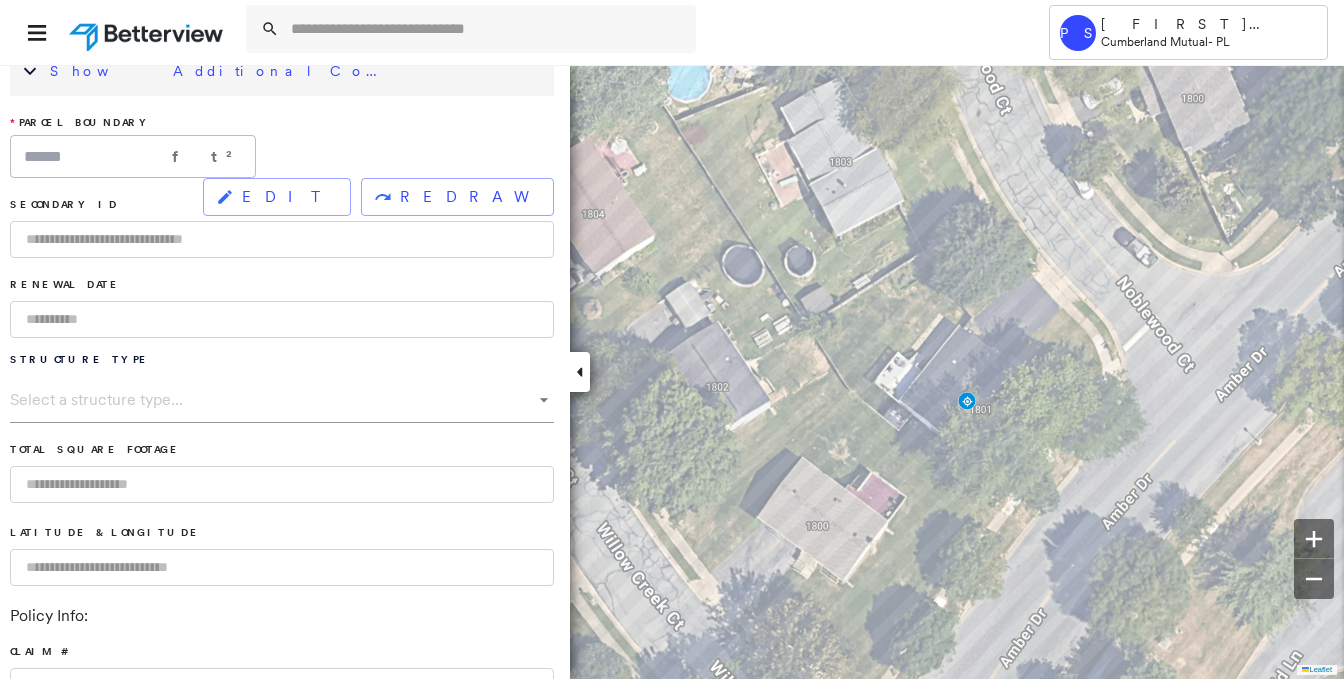 type on "**********" 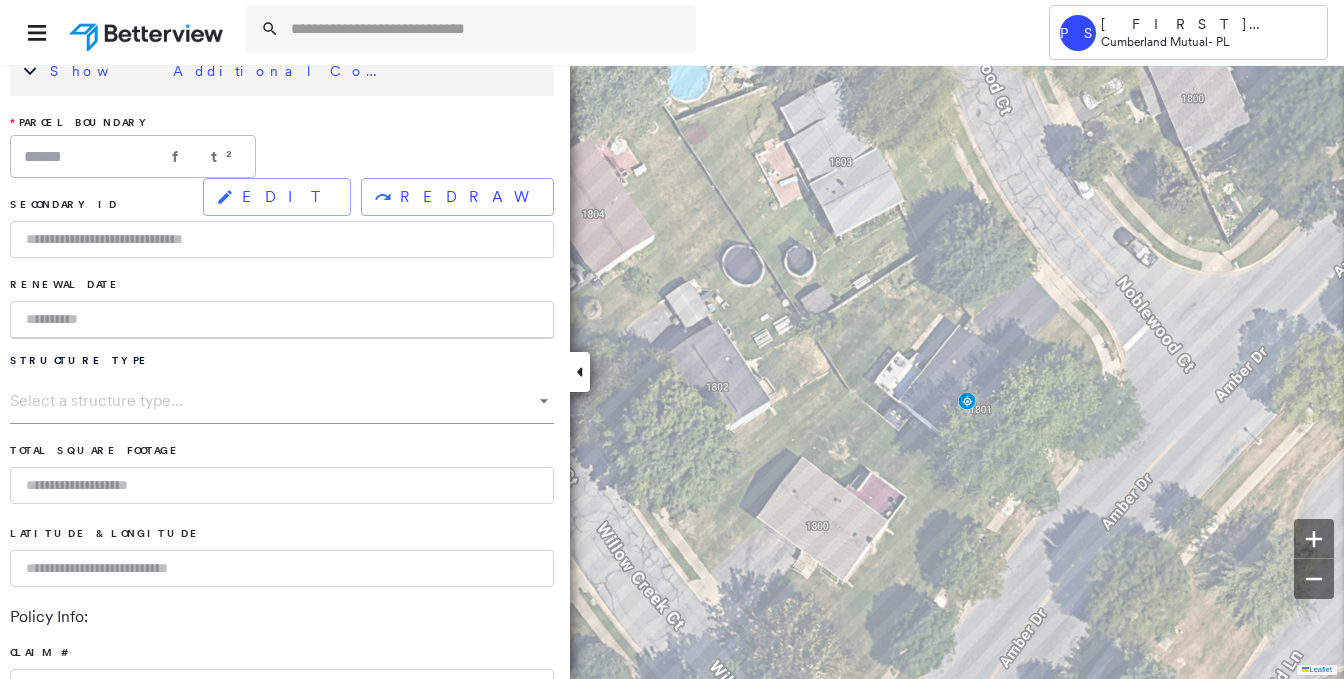 click at bounding box center [282, 320] 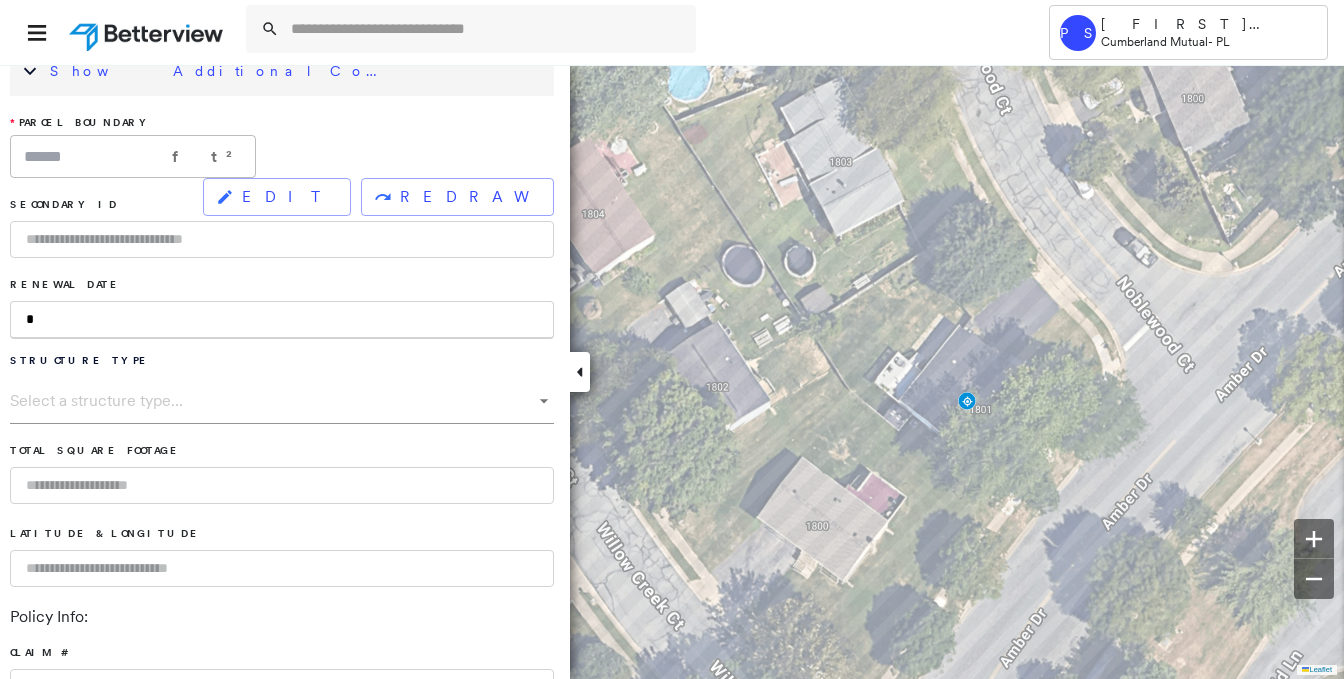 type on "**" 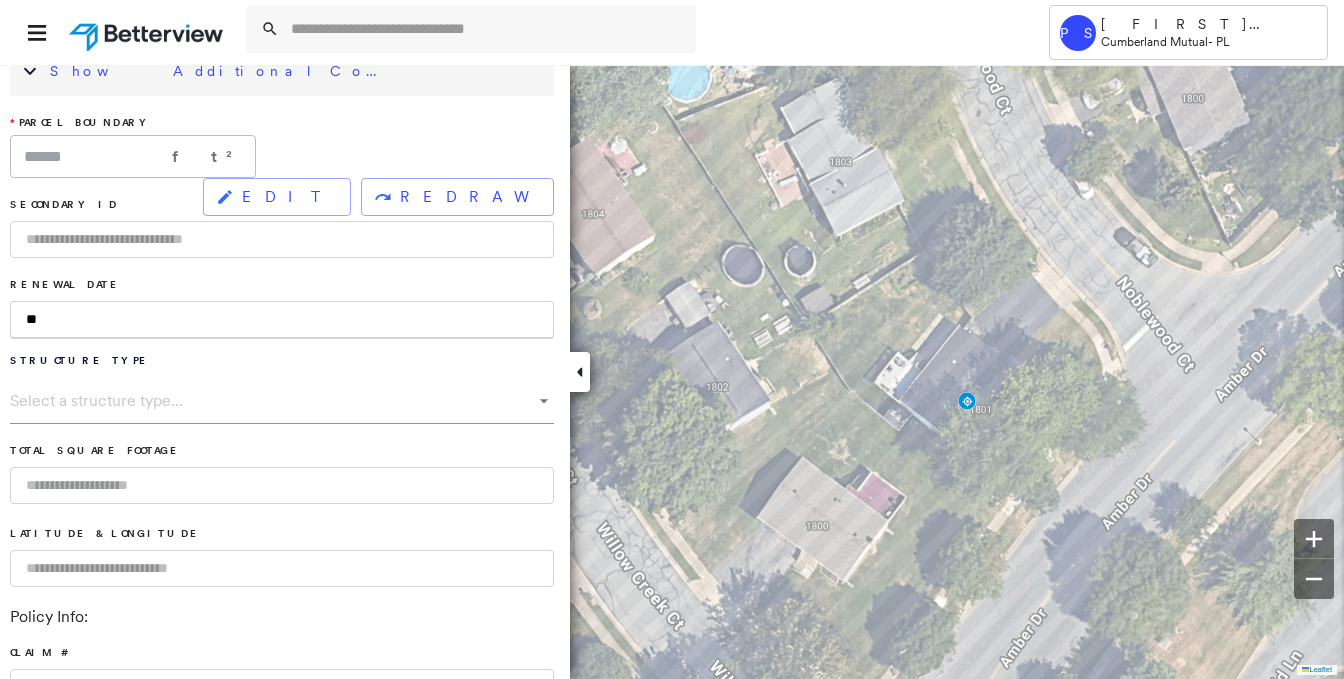 type on "***" 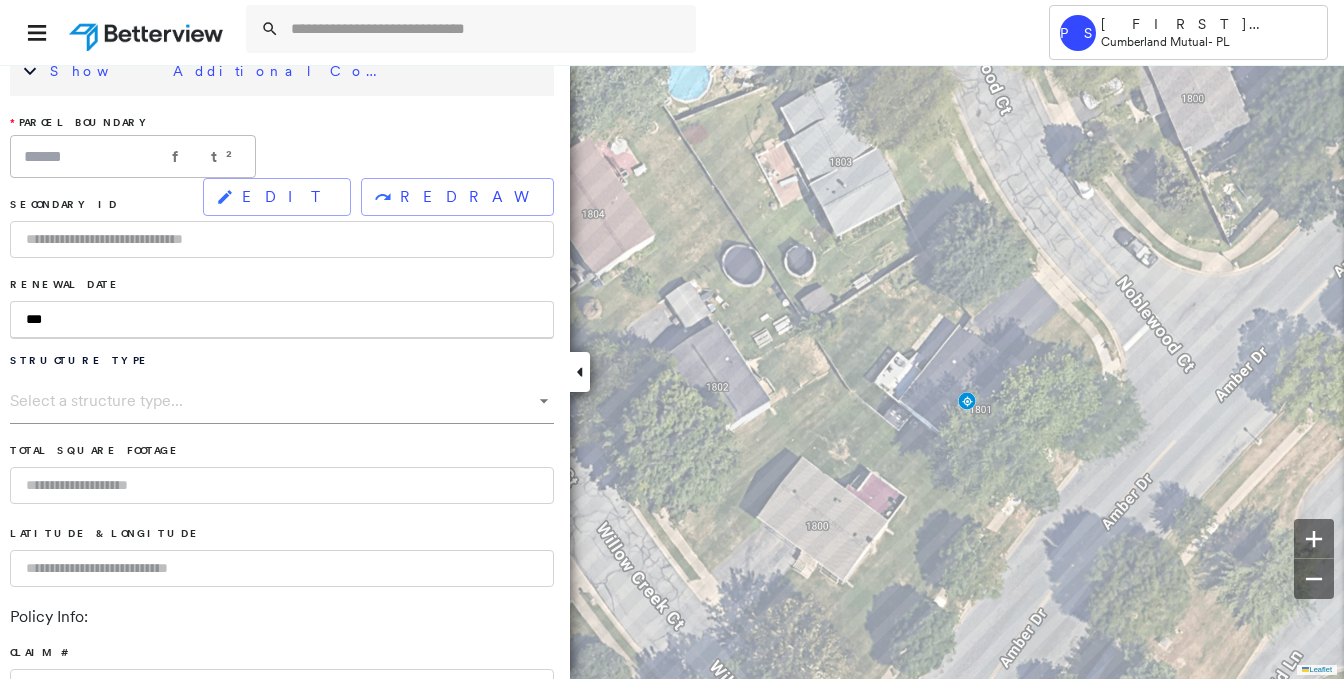 type on "****" 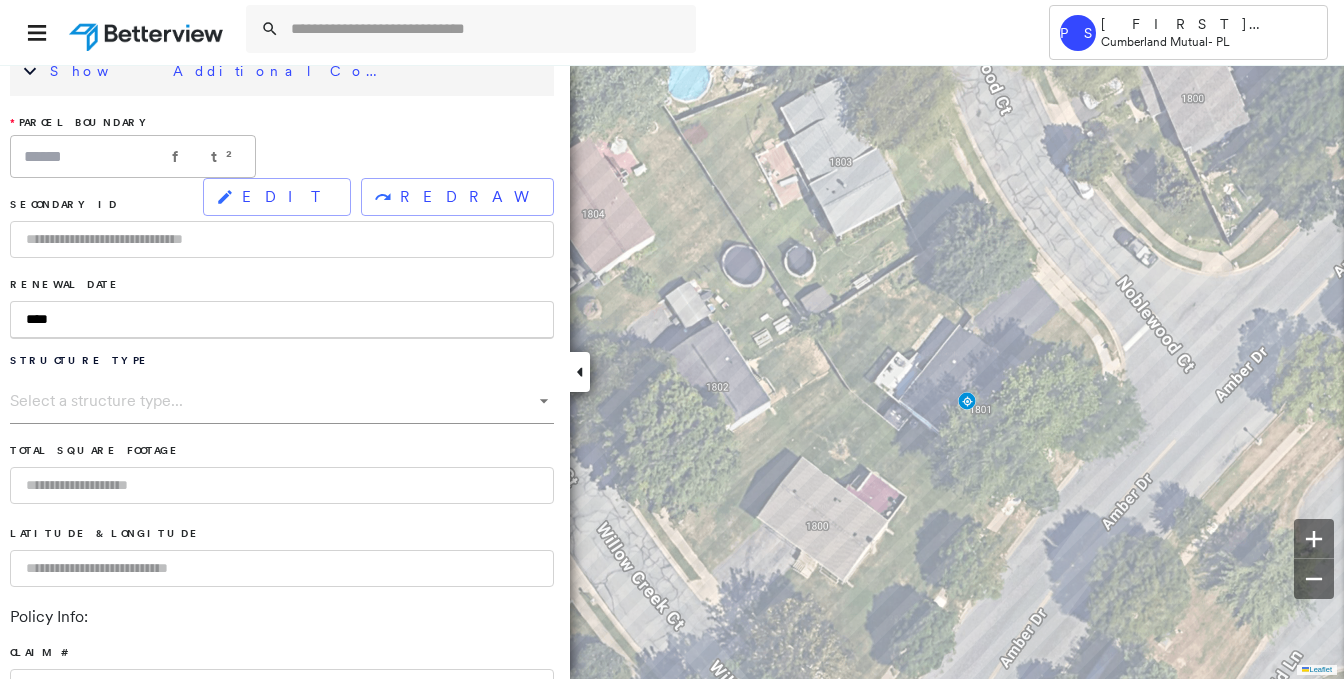 type on "*****" 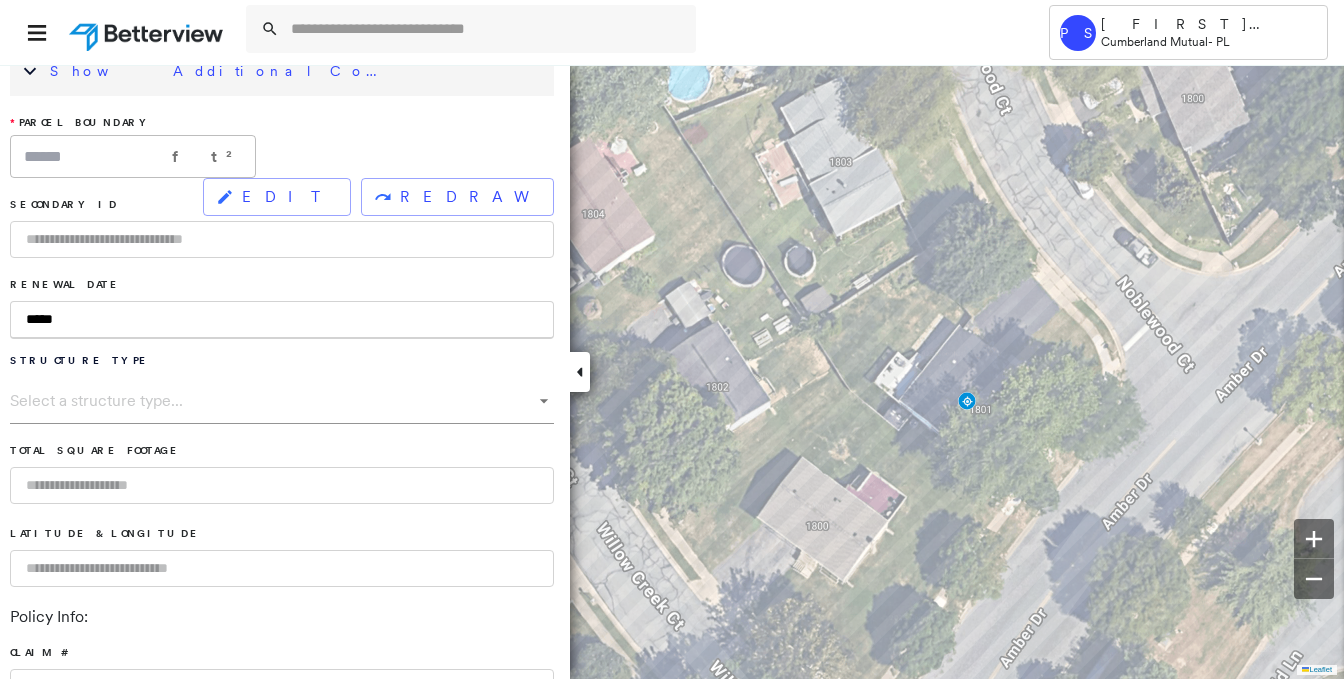 type on "******" 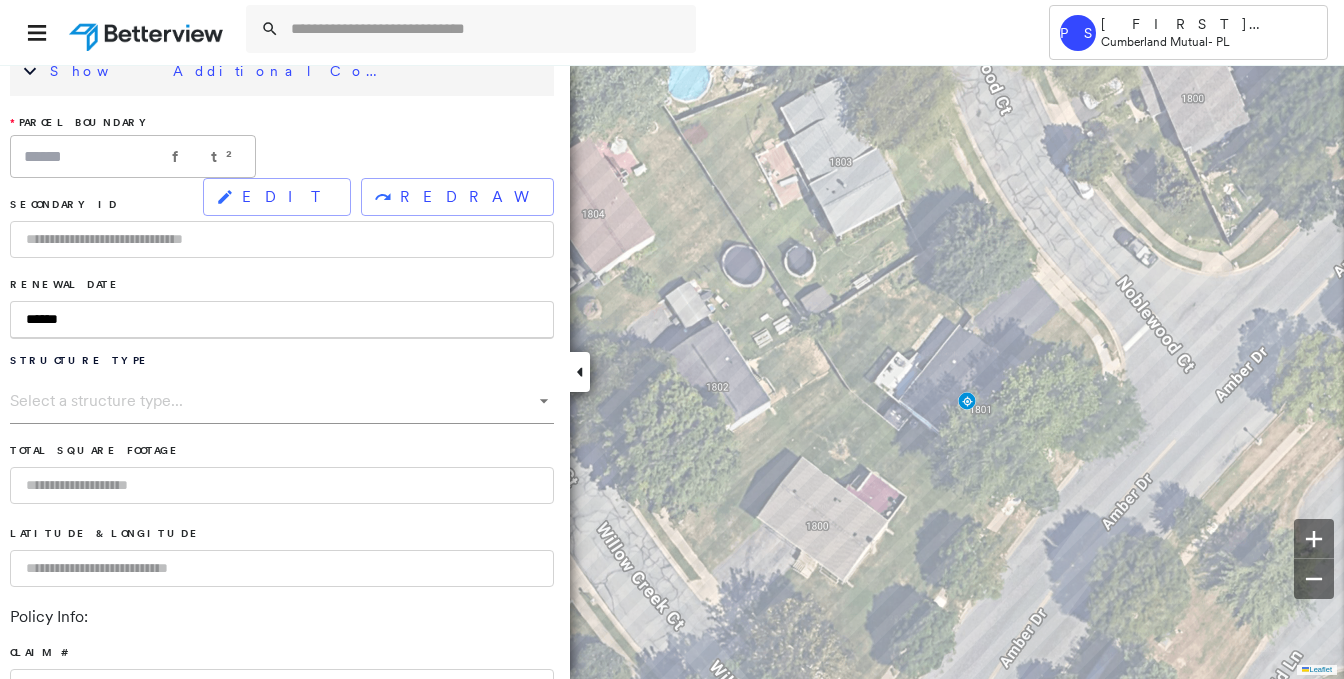 type on "*******" 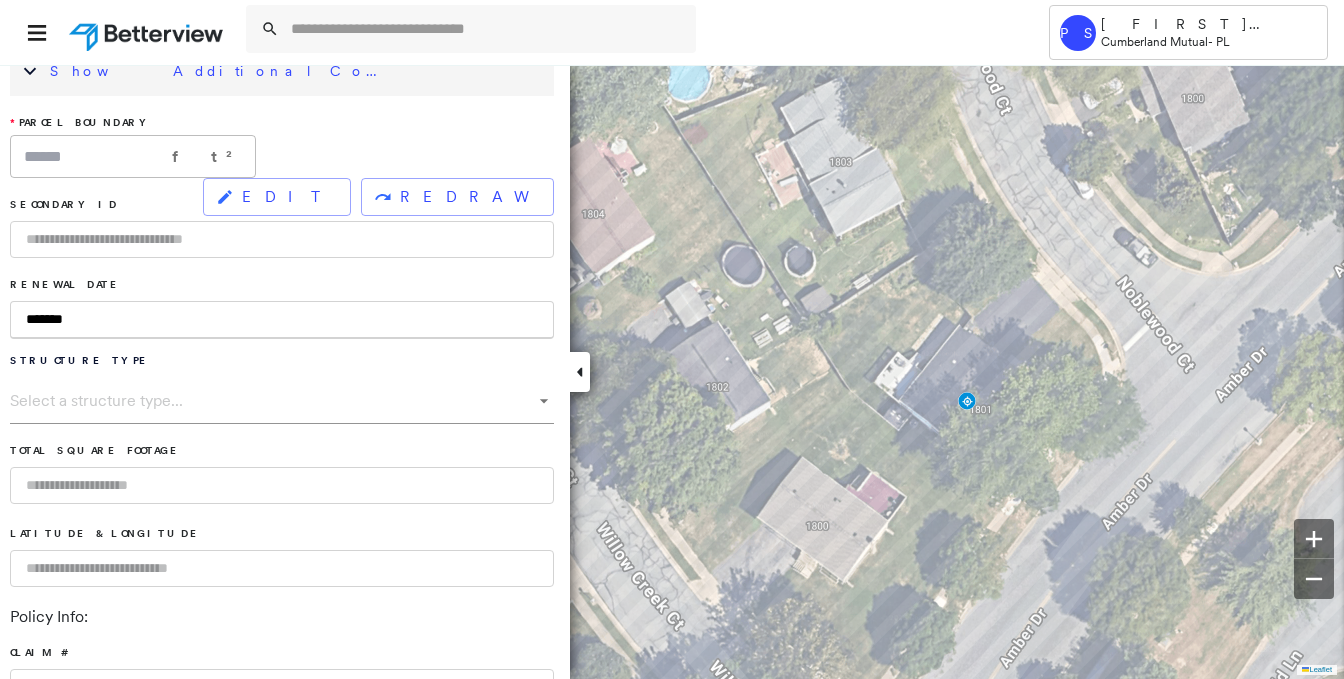 type on "******" 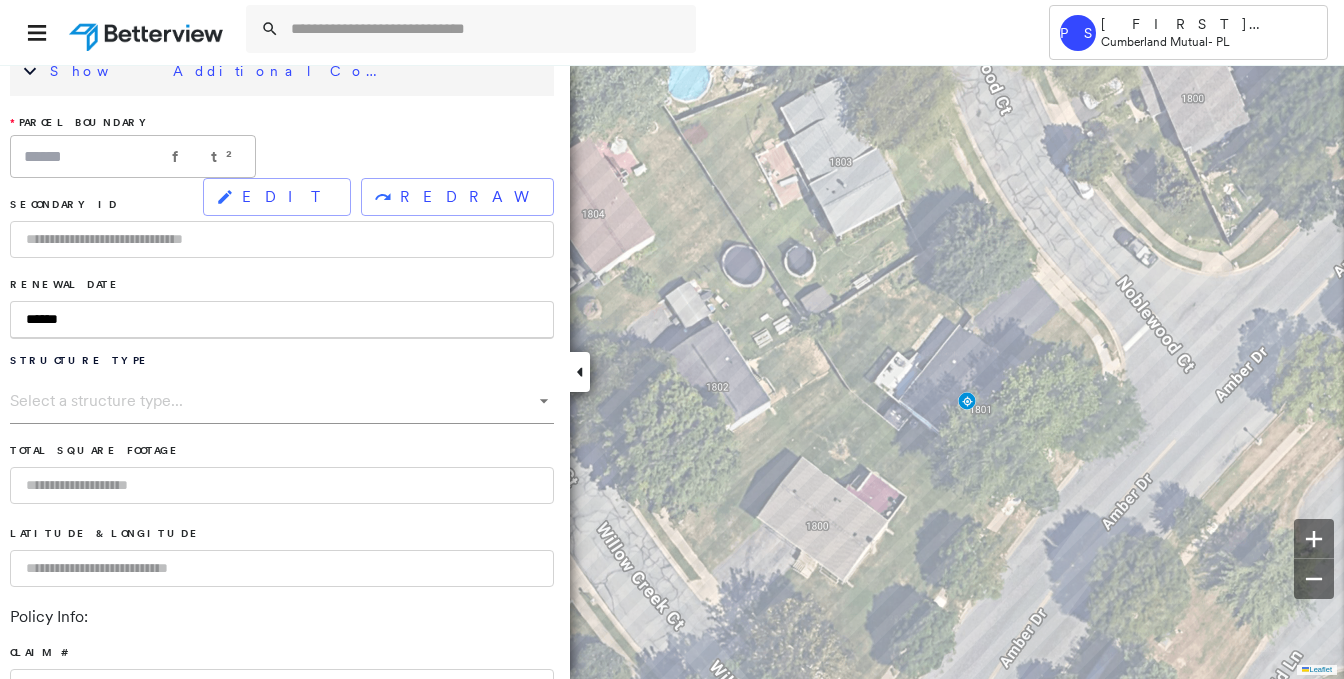type on "*******" 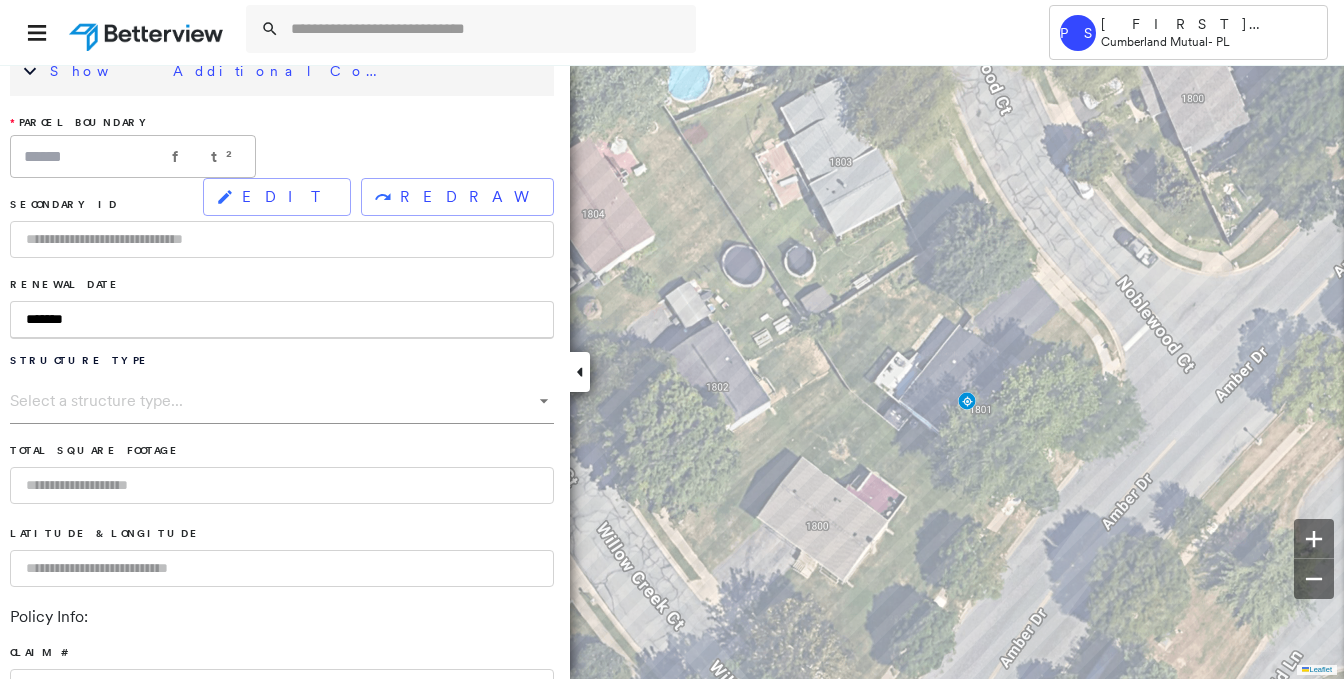 type on "********" 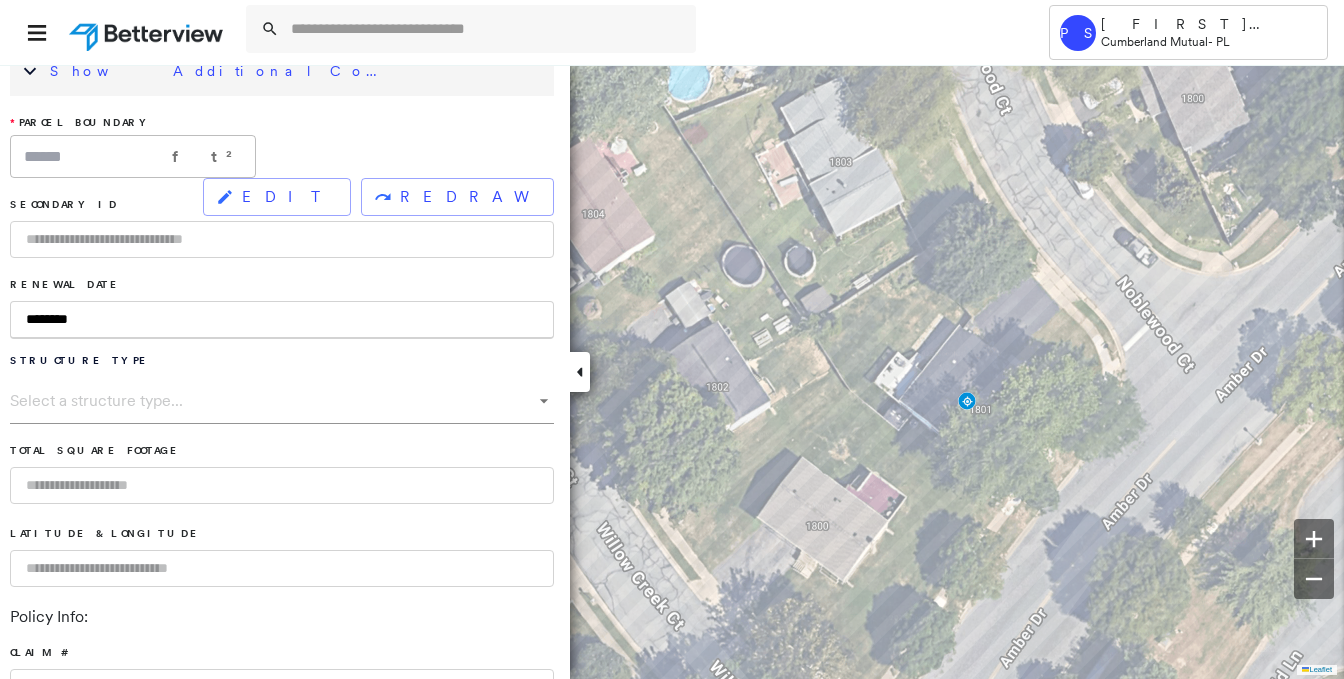 type on "*********" 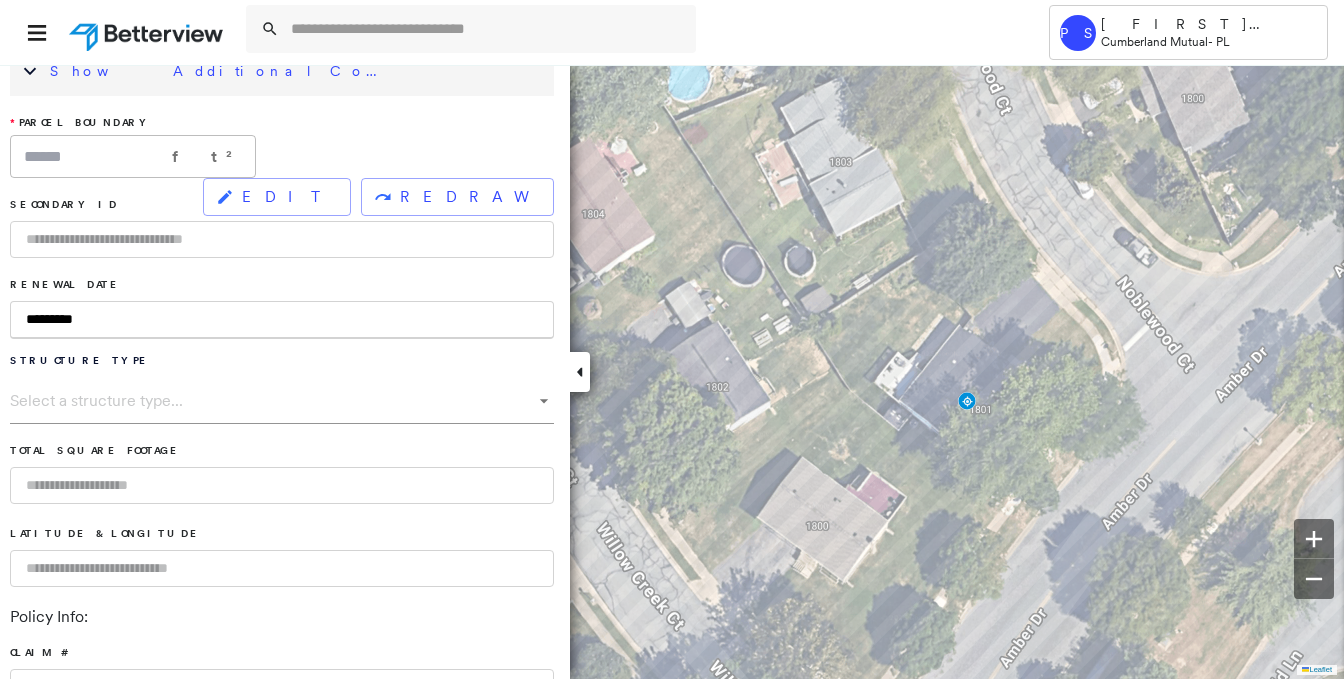 type on "**********" 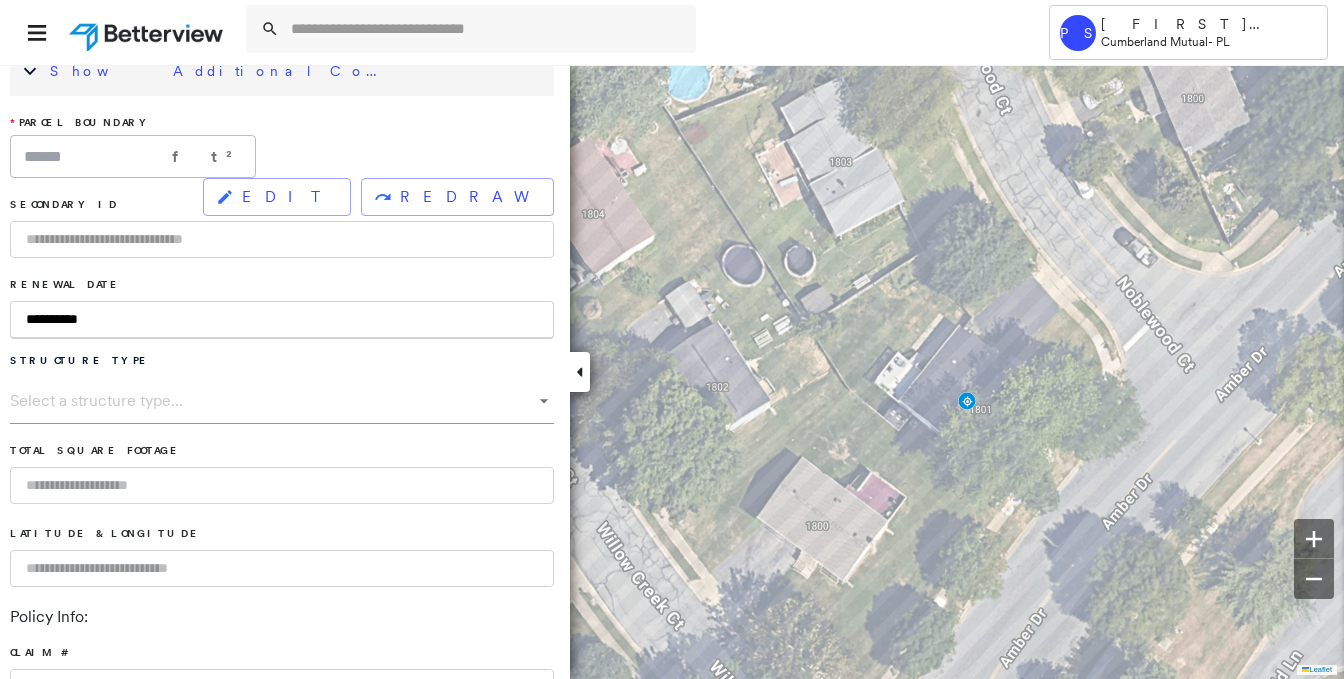 type on "**********" 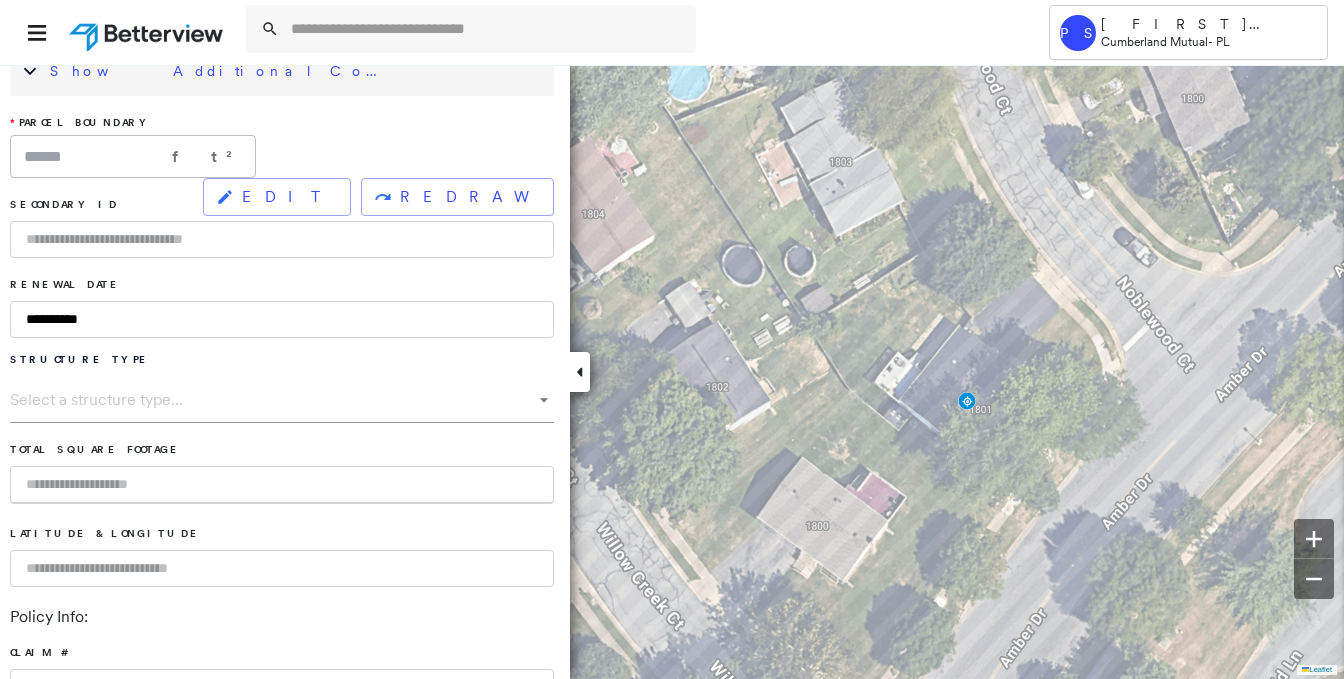 click at bounding box center [282, 485] 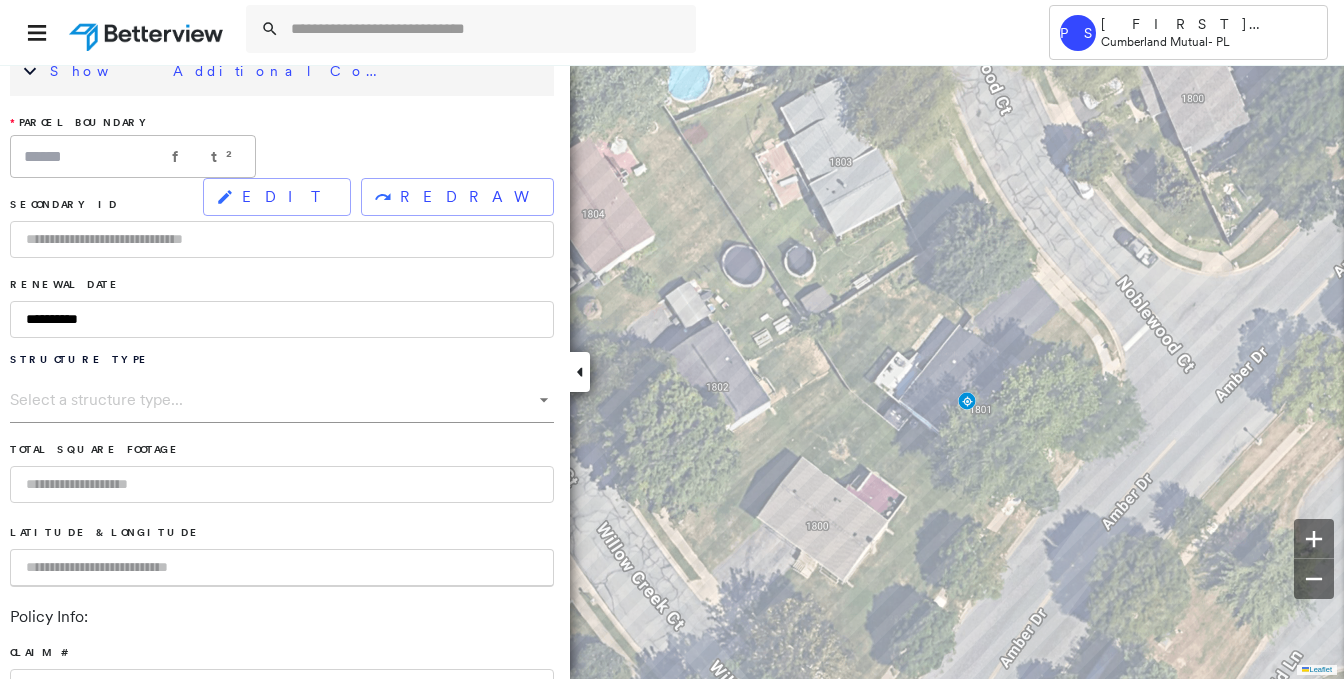 click at bounding box center [282, 568] 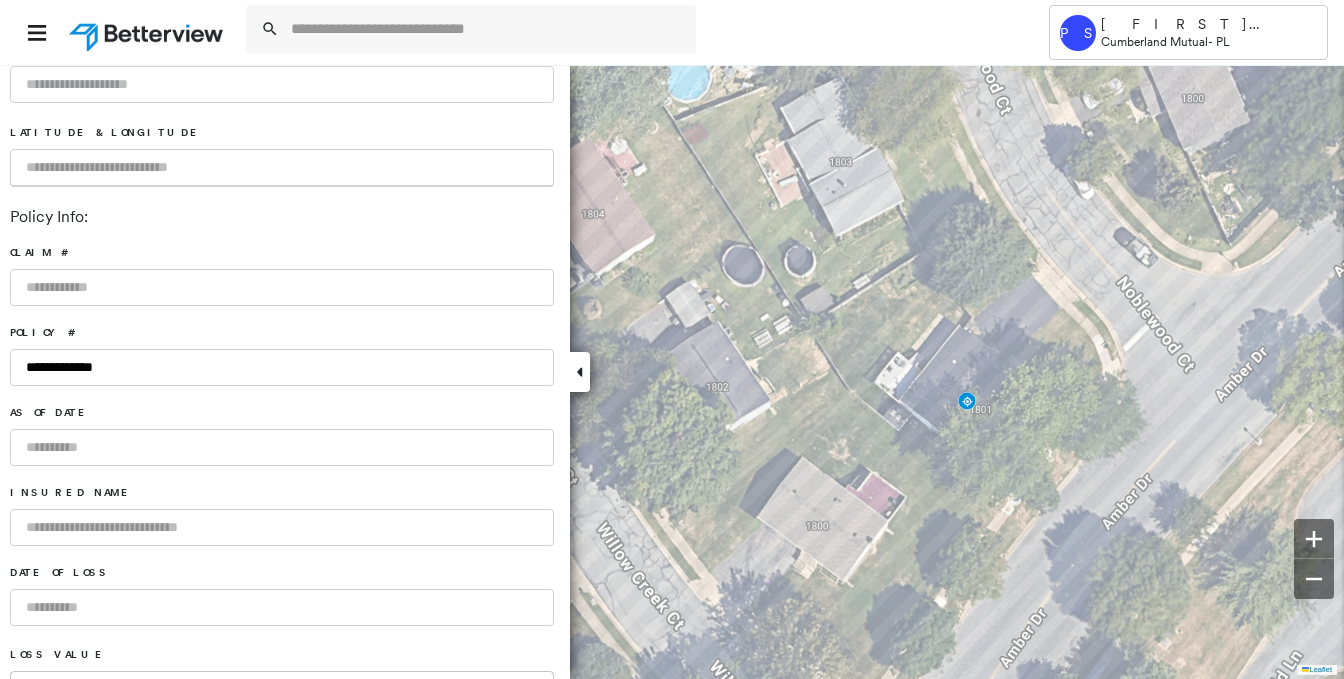 scroll, scrollTop: 800, scrollLeft: 0, axis: vertical 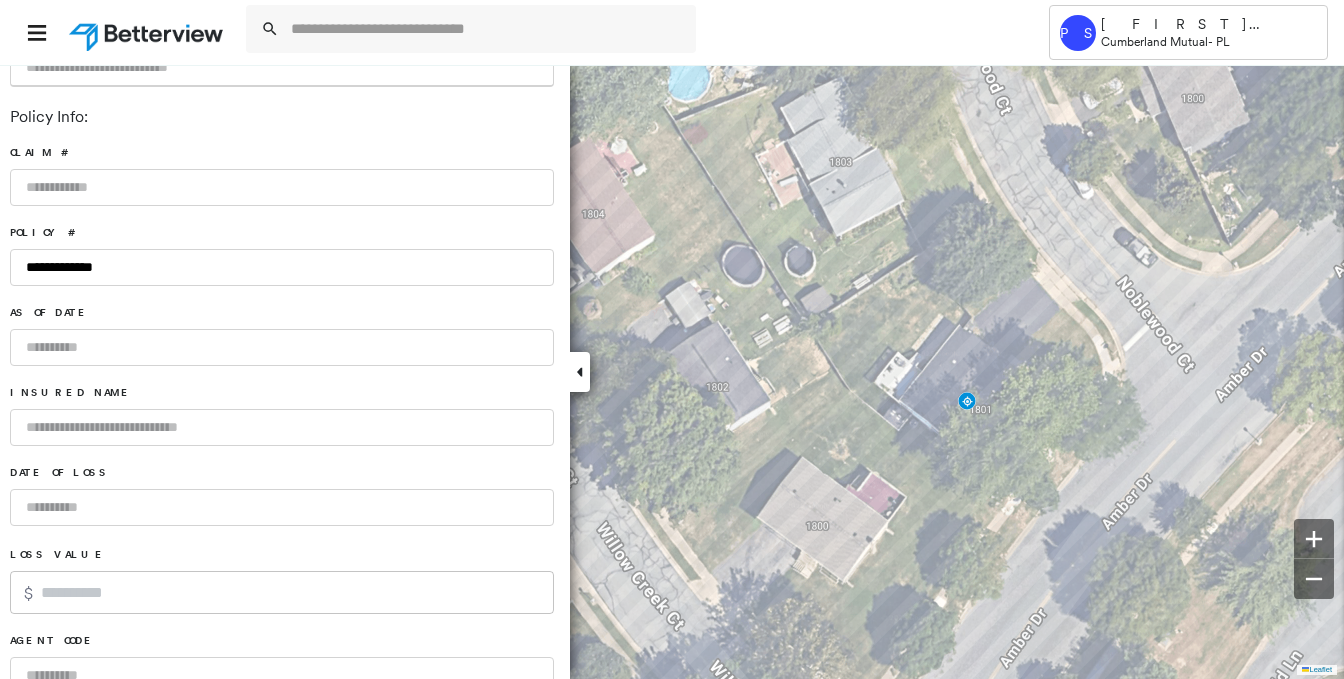 click at bounding box center (282, 427) 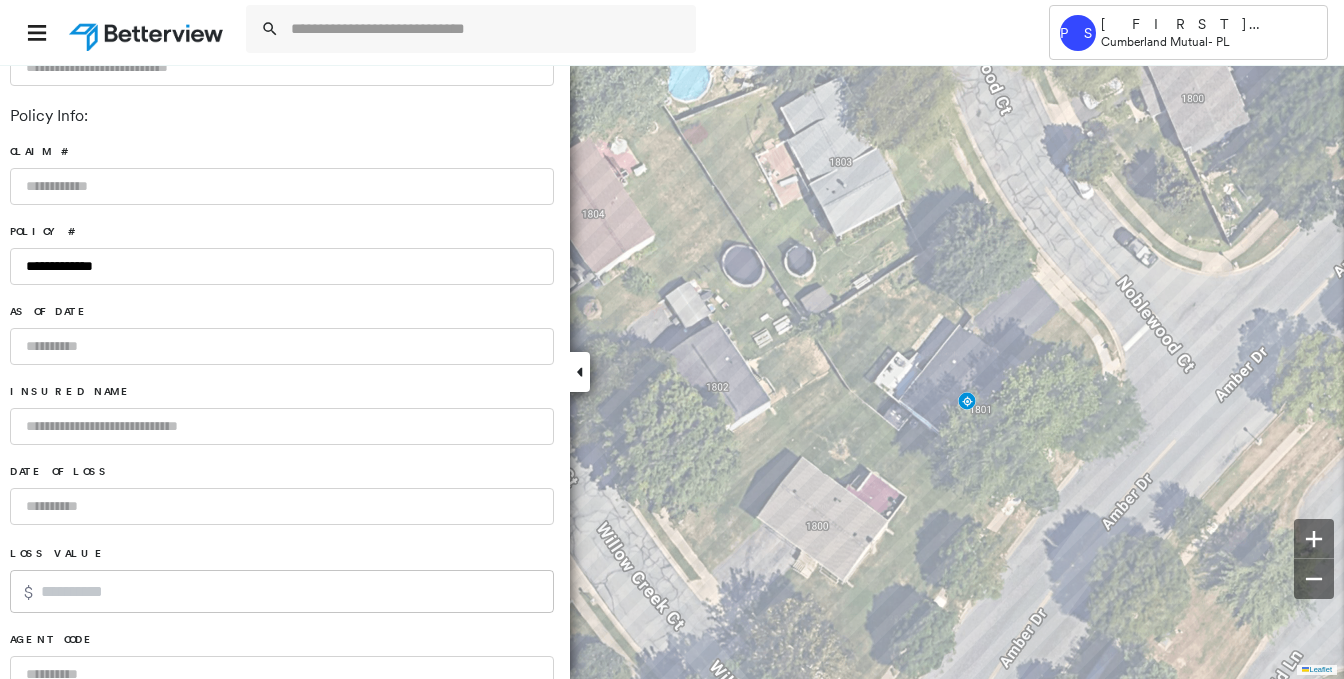 click at bounding box center [282, 426] 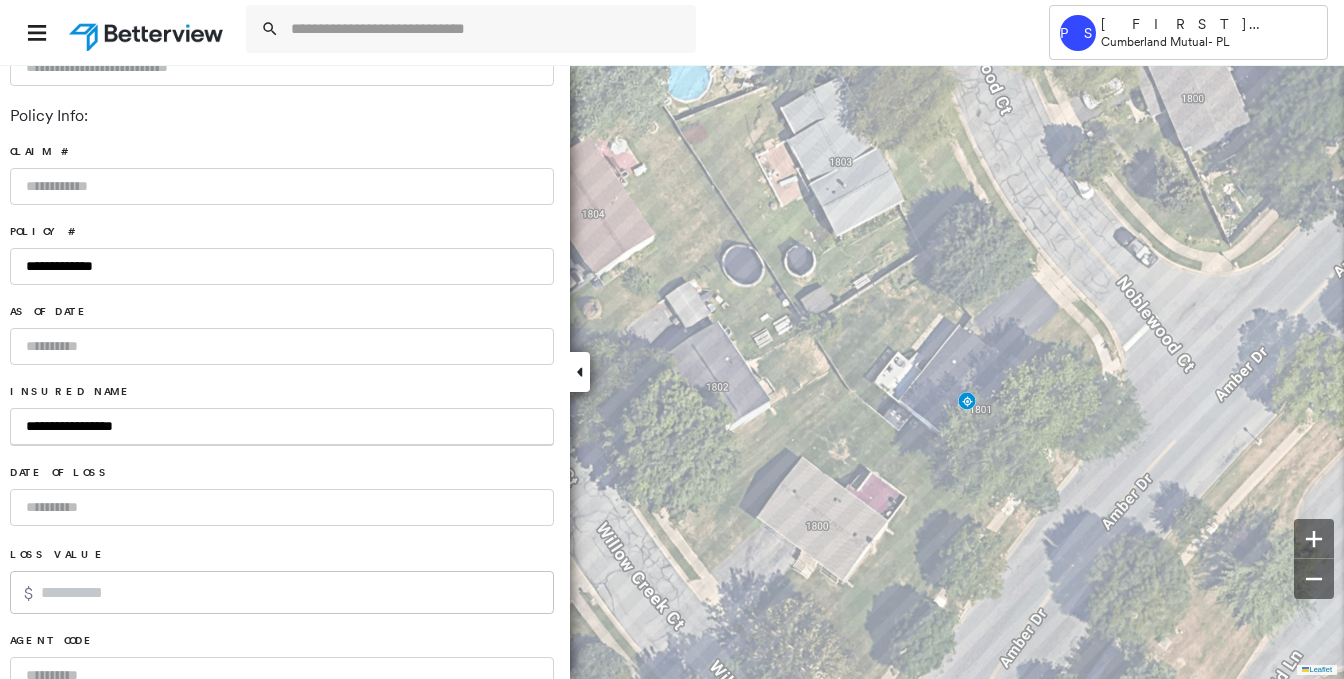 type on "**********" 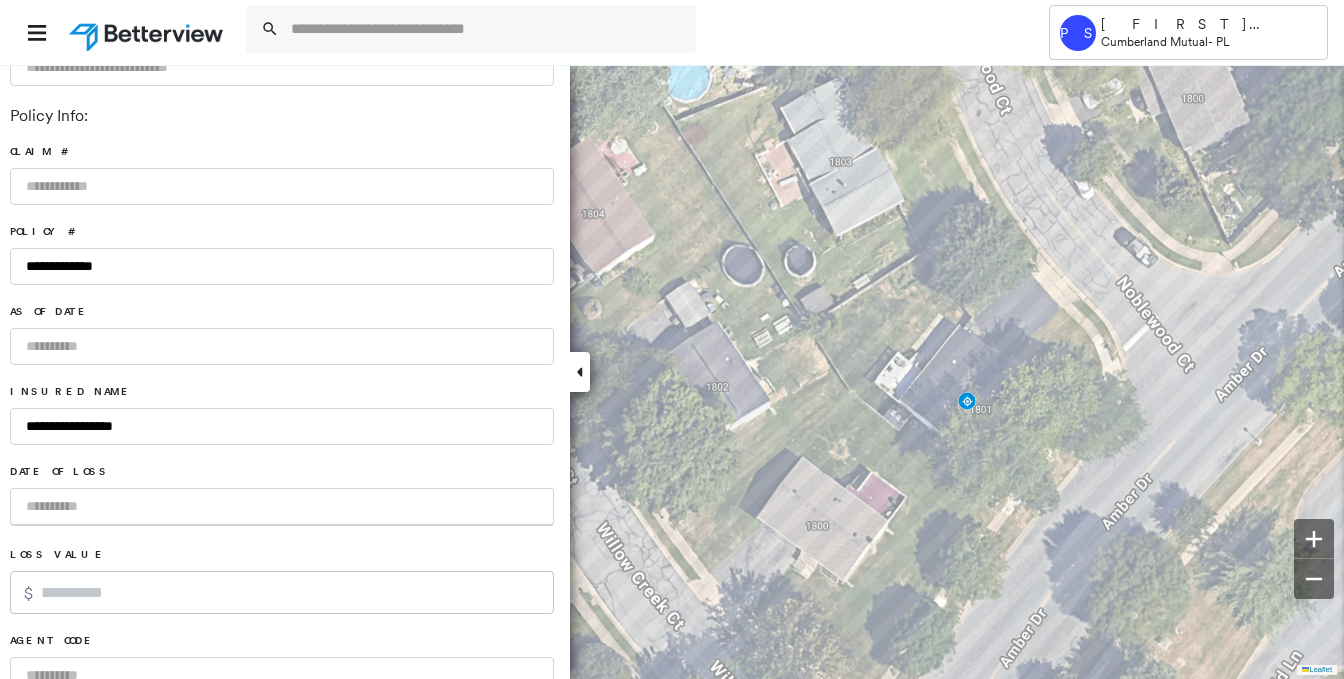 click at bounding box center [282, 507] 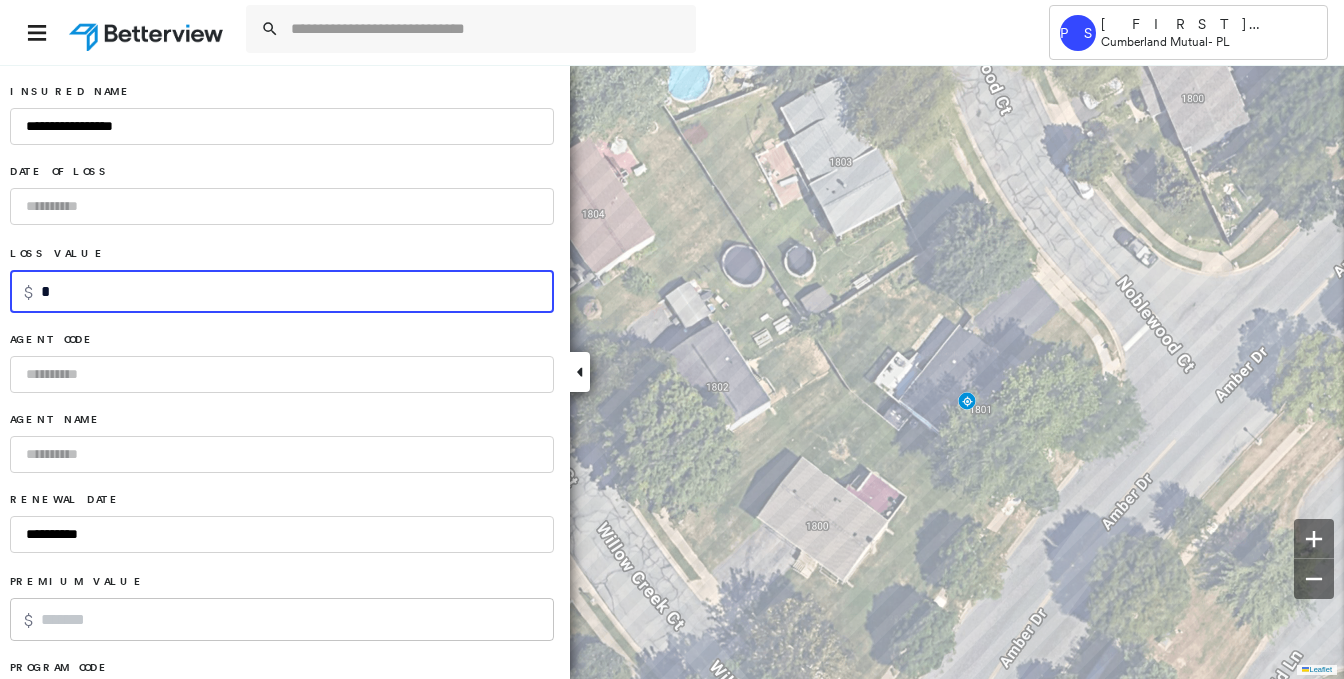 scroll, scrollTop: 1200, scrollLeft: 0, axis: vertical 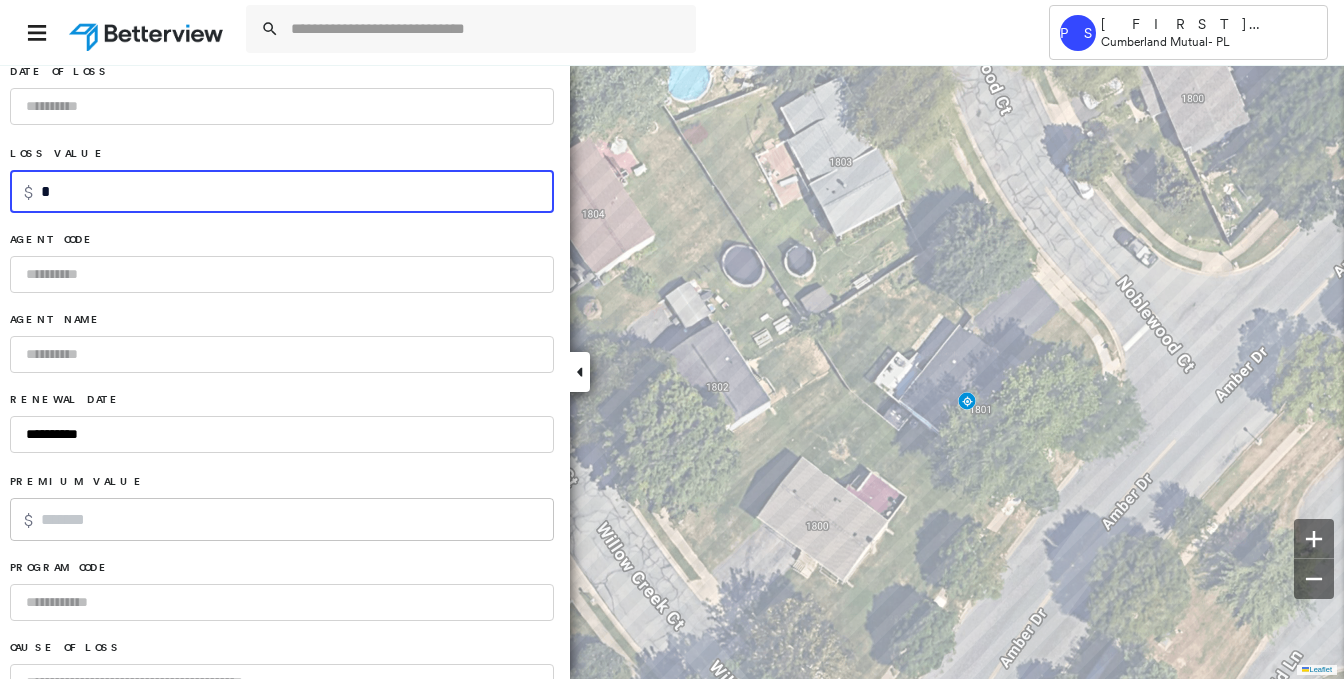 type on "*" 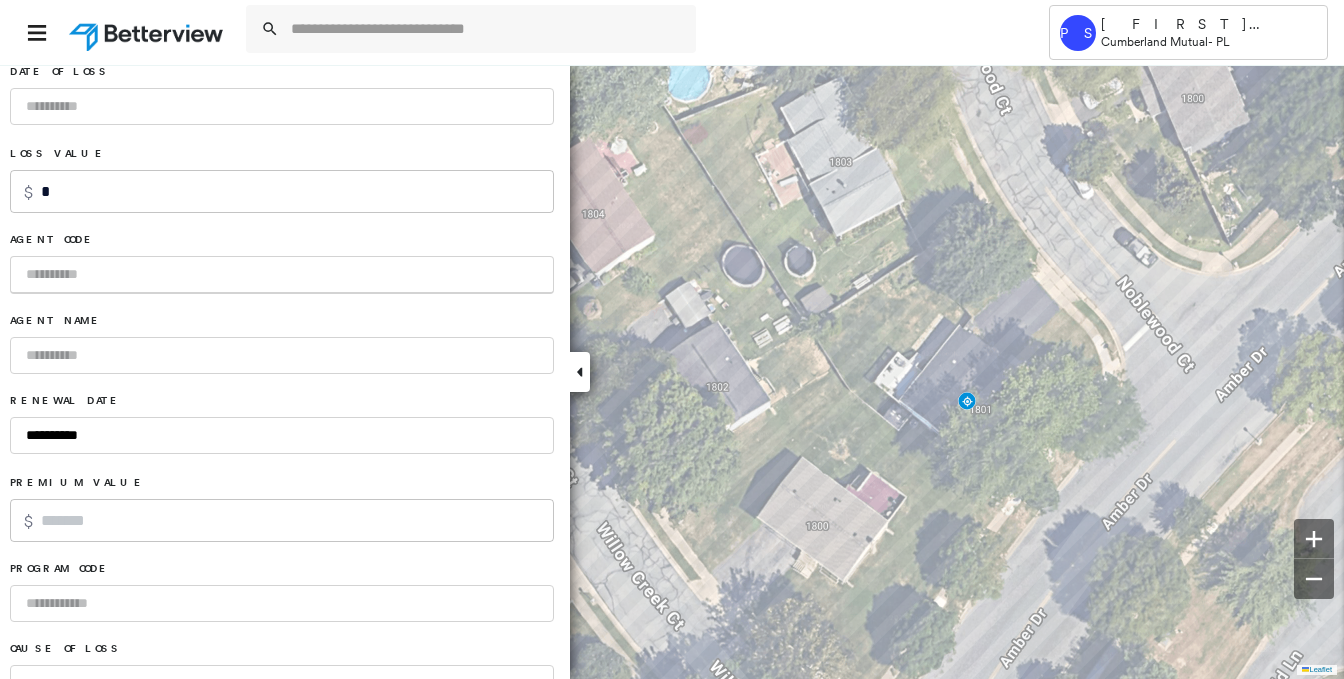 click at bounding box center [282, 275] 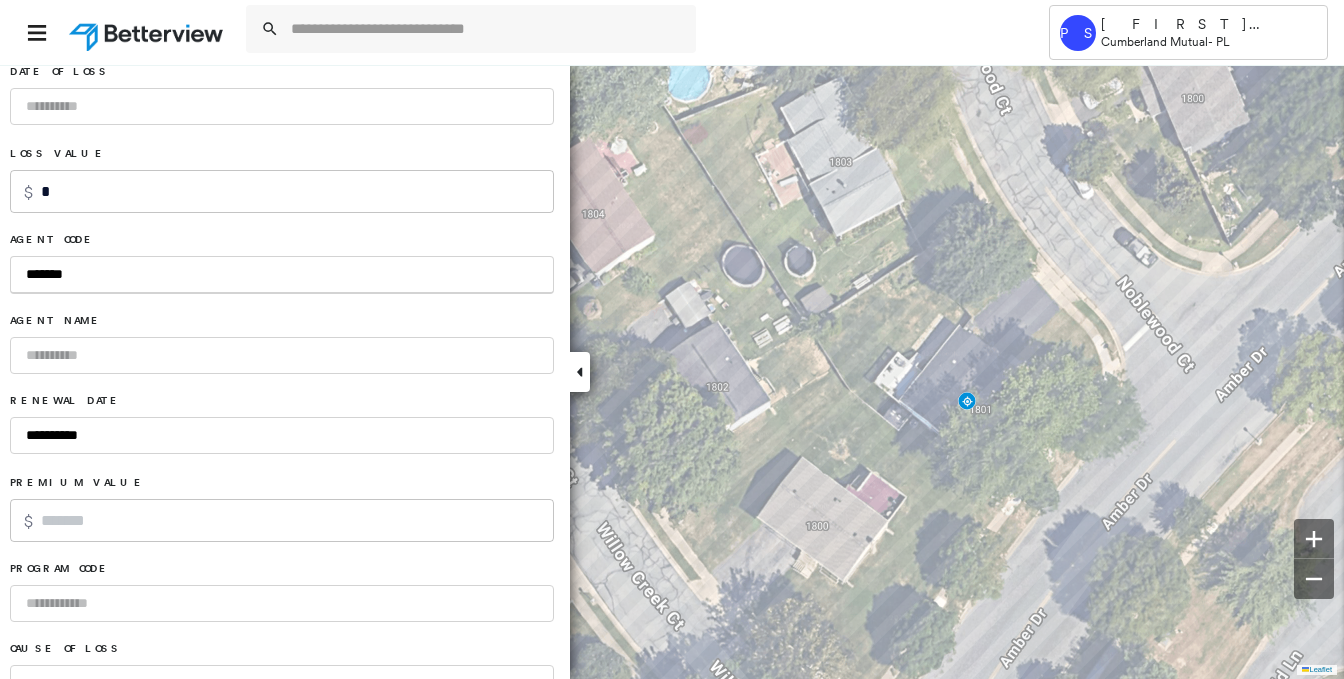 type on "*******" 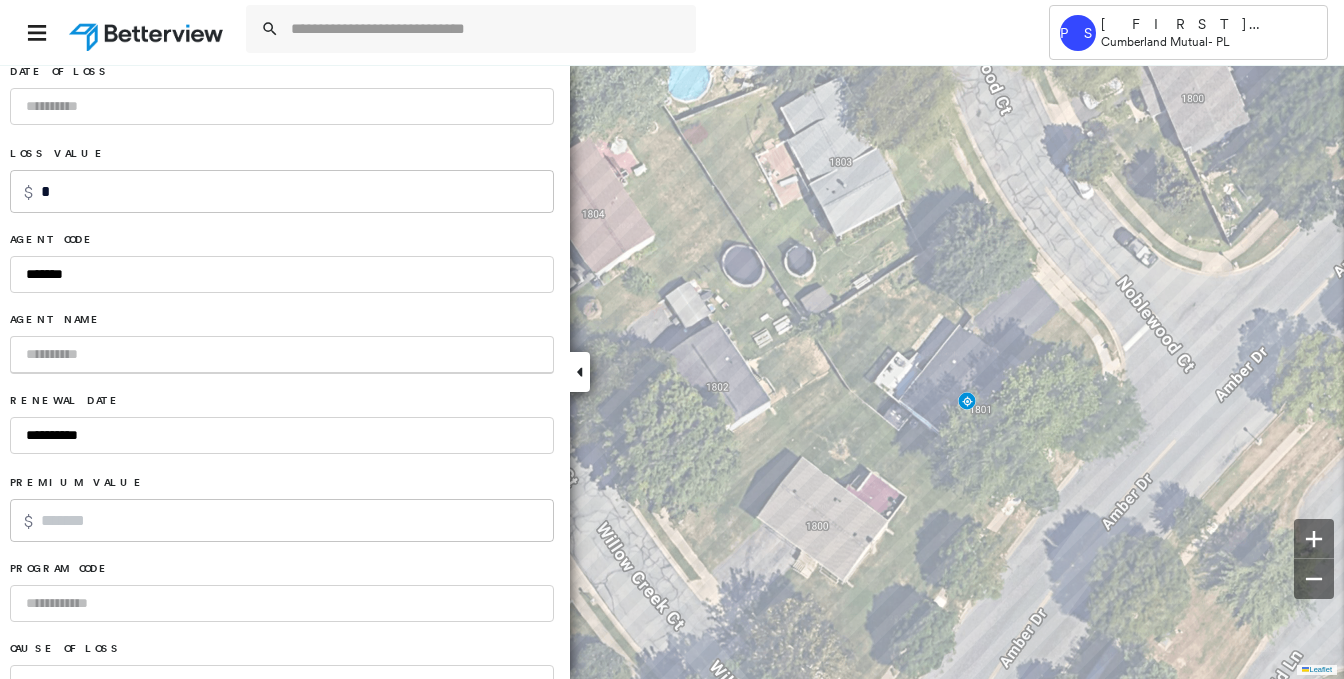 click at bounding box center [282, 355] 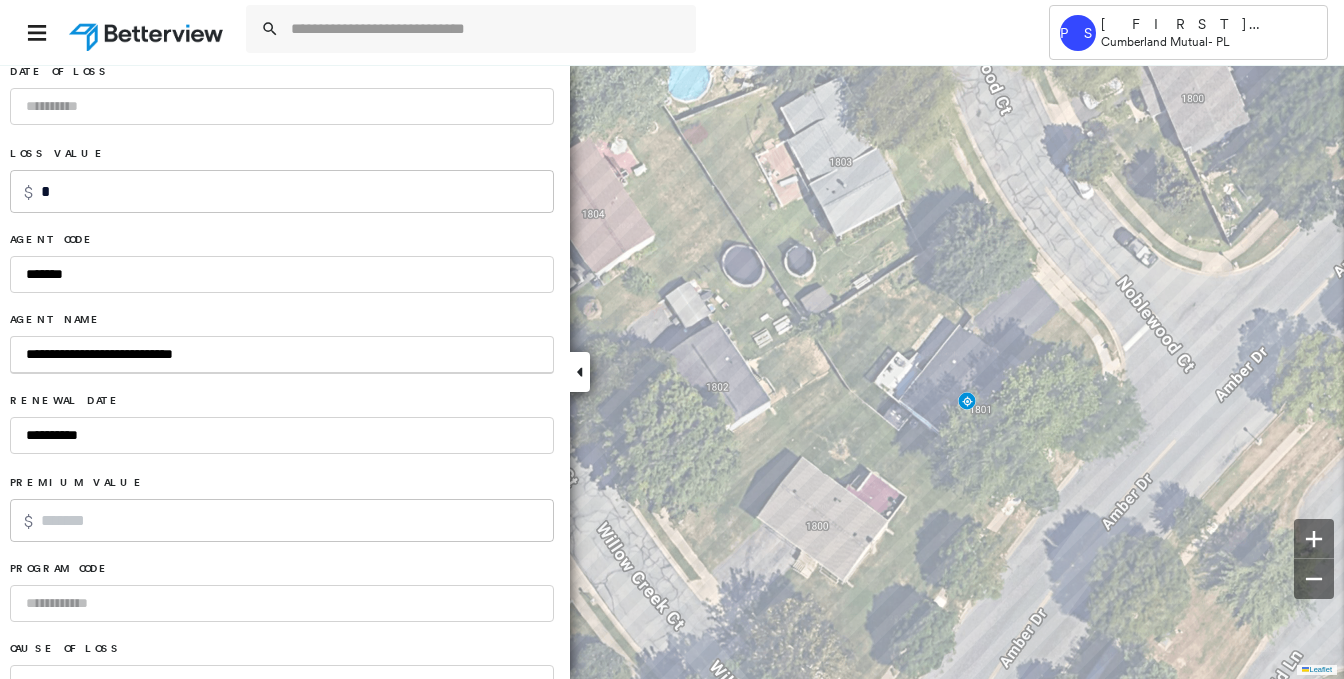 type on "**********" 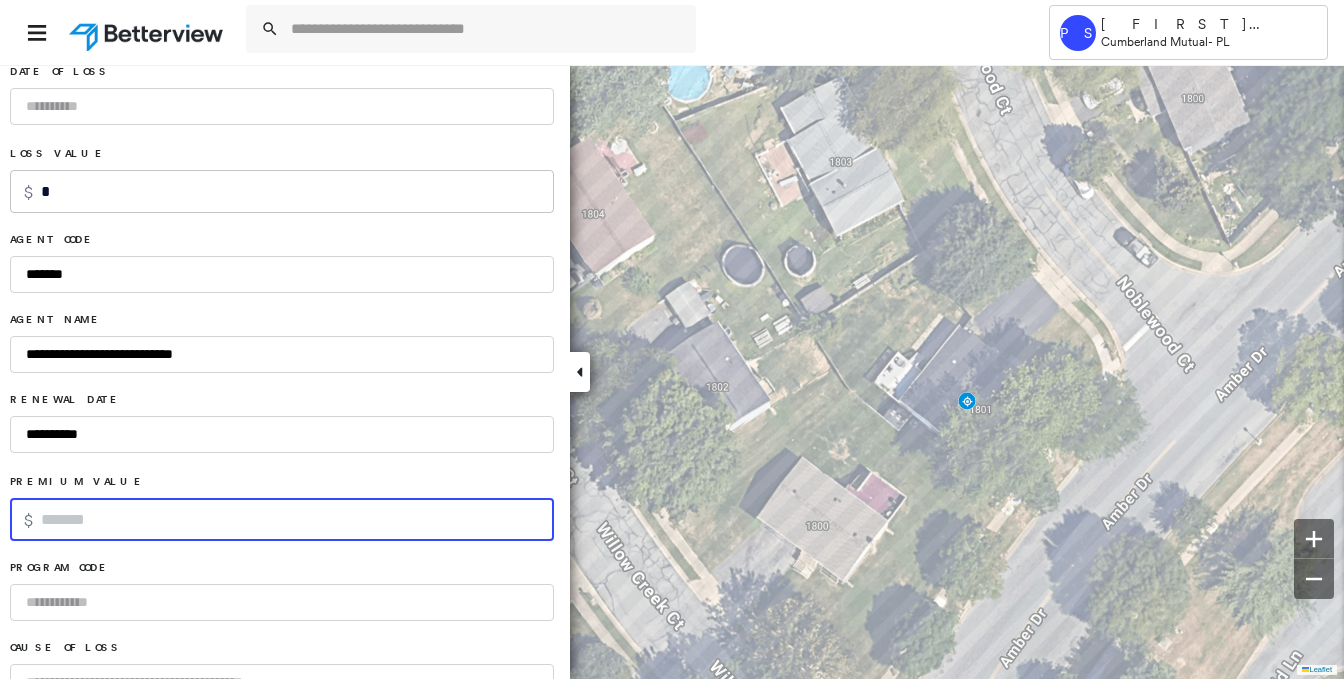 scroll, scrollTop: 1300, scrollLeft: 0, axis: vertical 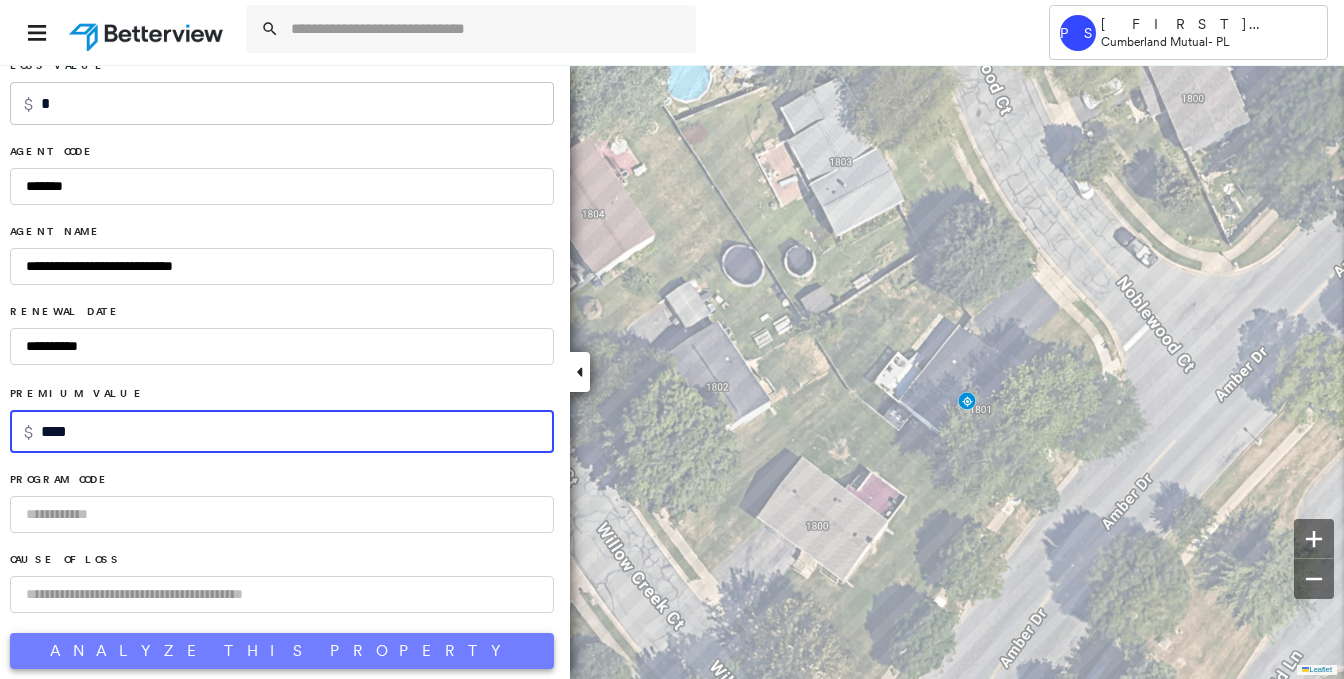 type on "*****" 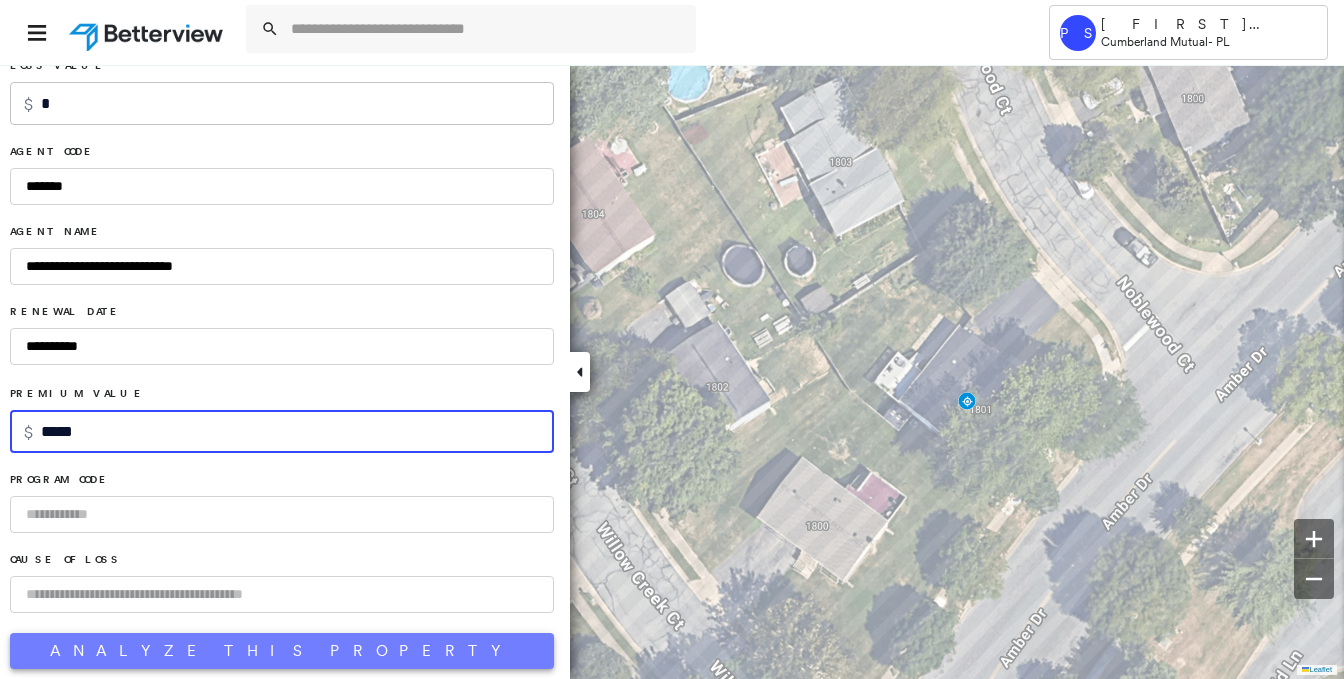 click on "Analyze This Property" at bounding box center (282, 651) 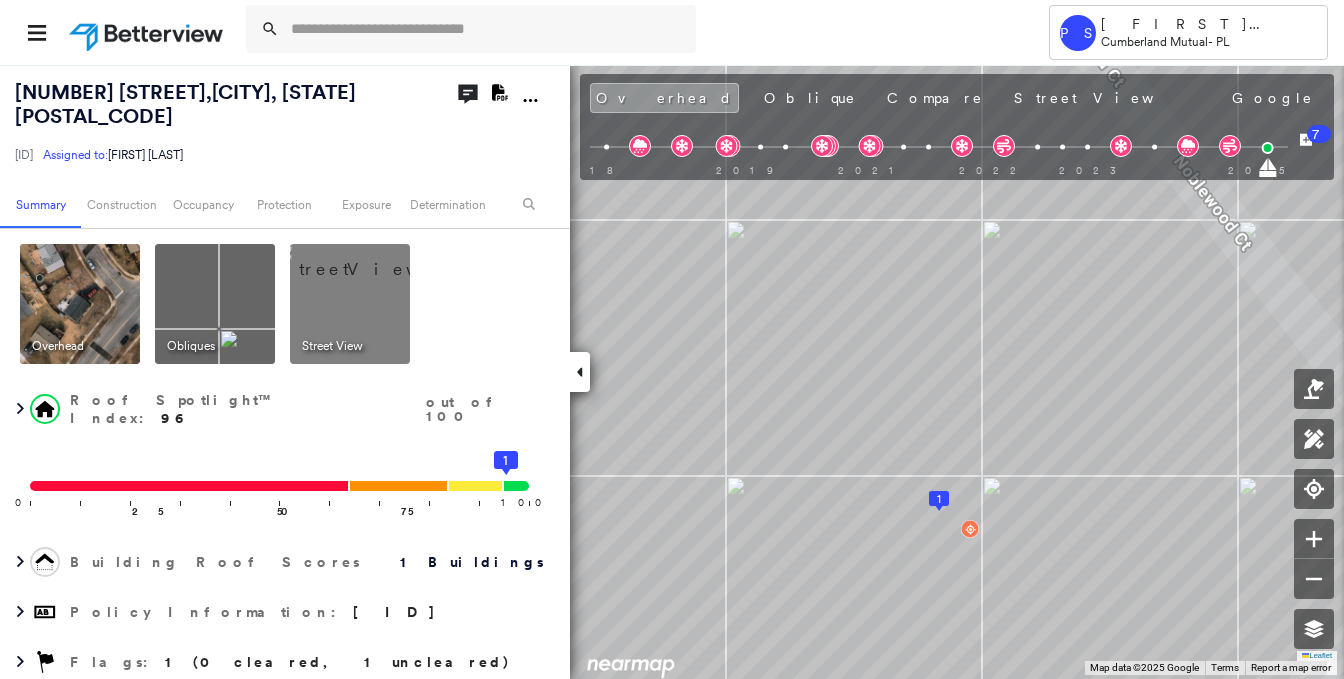 scroll, scrollTop: 300, scrollLeft: 0, axis: vertical 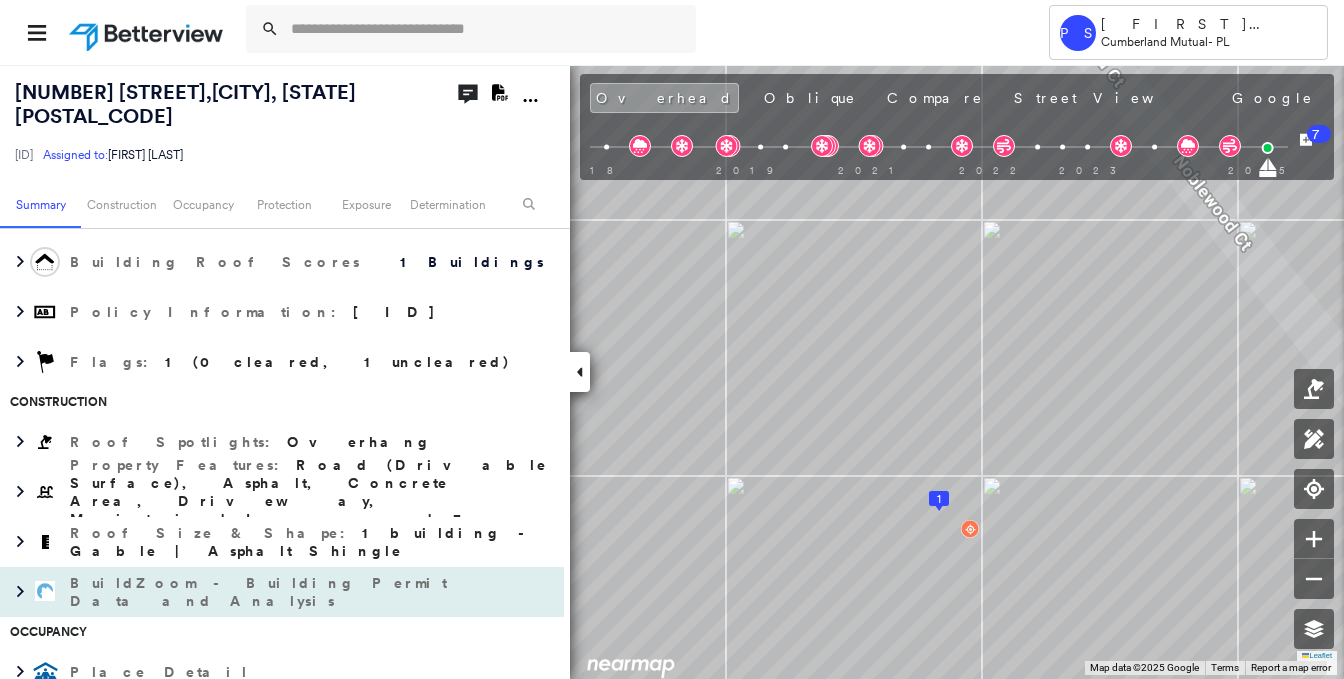 click on "BuildZoom - Building Permit Data and Analysis" at bounding box center [262, 592] 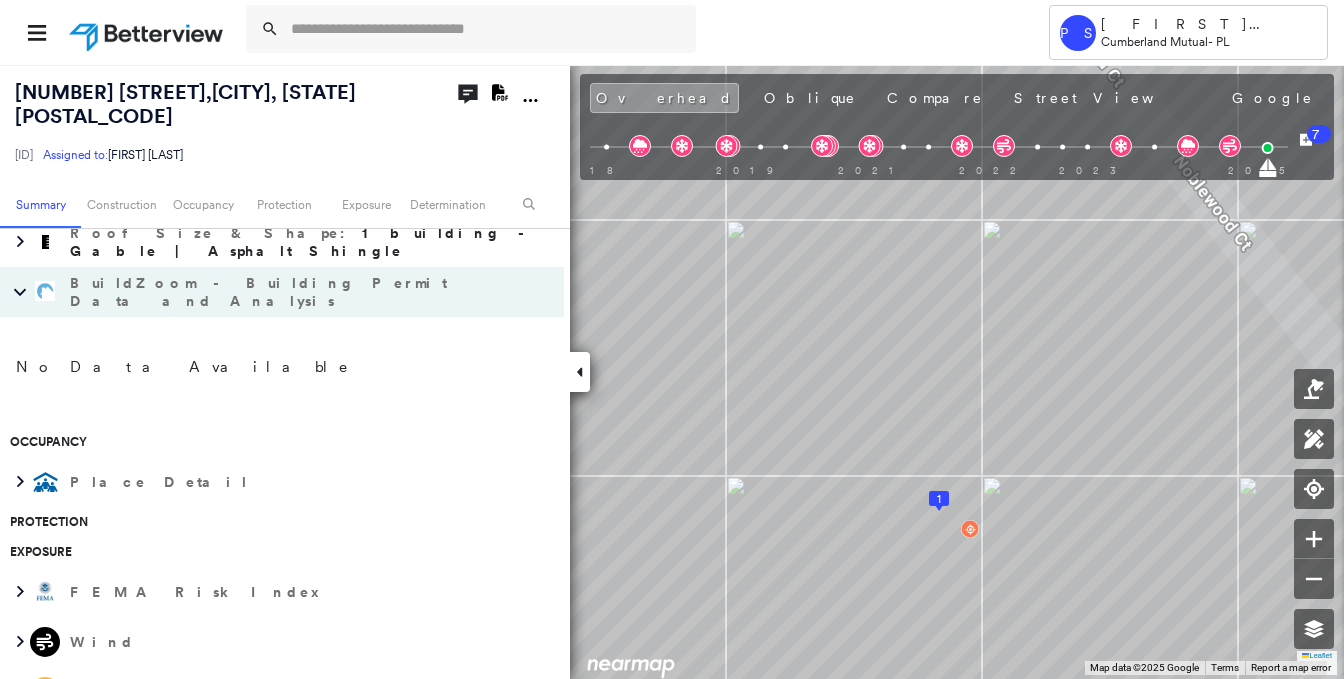 scroll, scrollTop: 700, scrollLeft: 0, axis: vertical 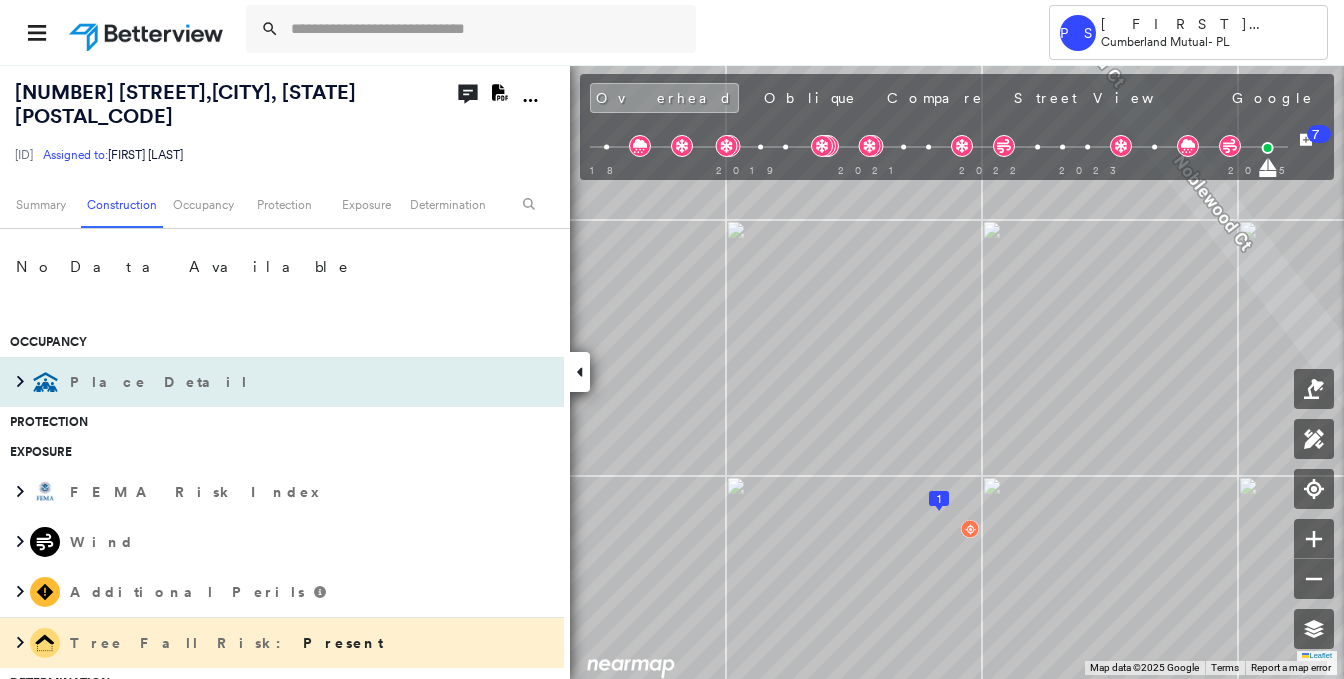 click on "Place Detail" at bounding box center (262, 382) 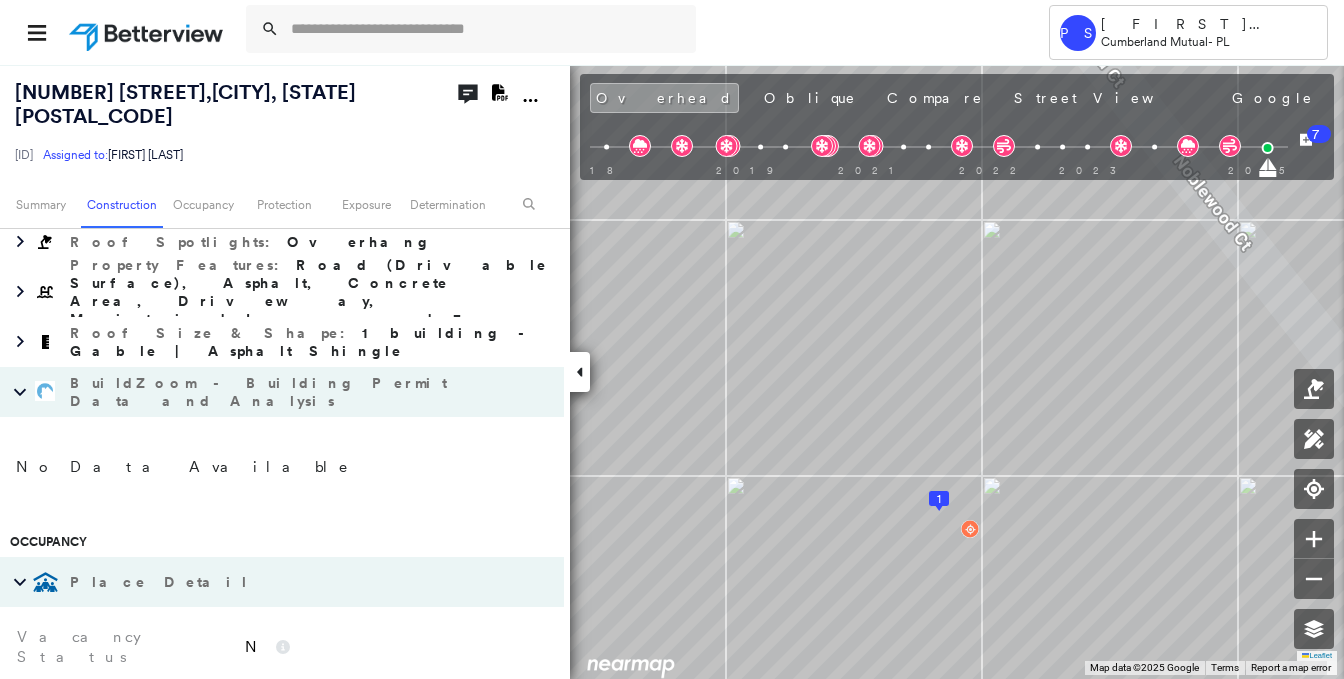 scroll, scrollTop: 0, scrollLeft: 0, axis: both 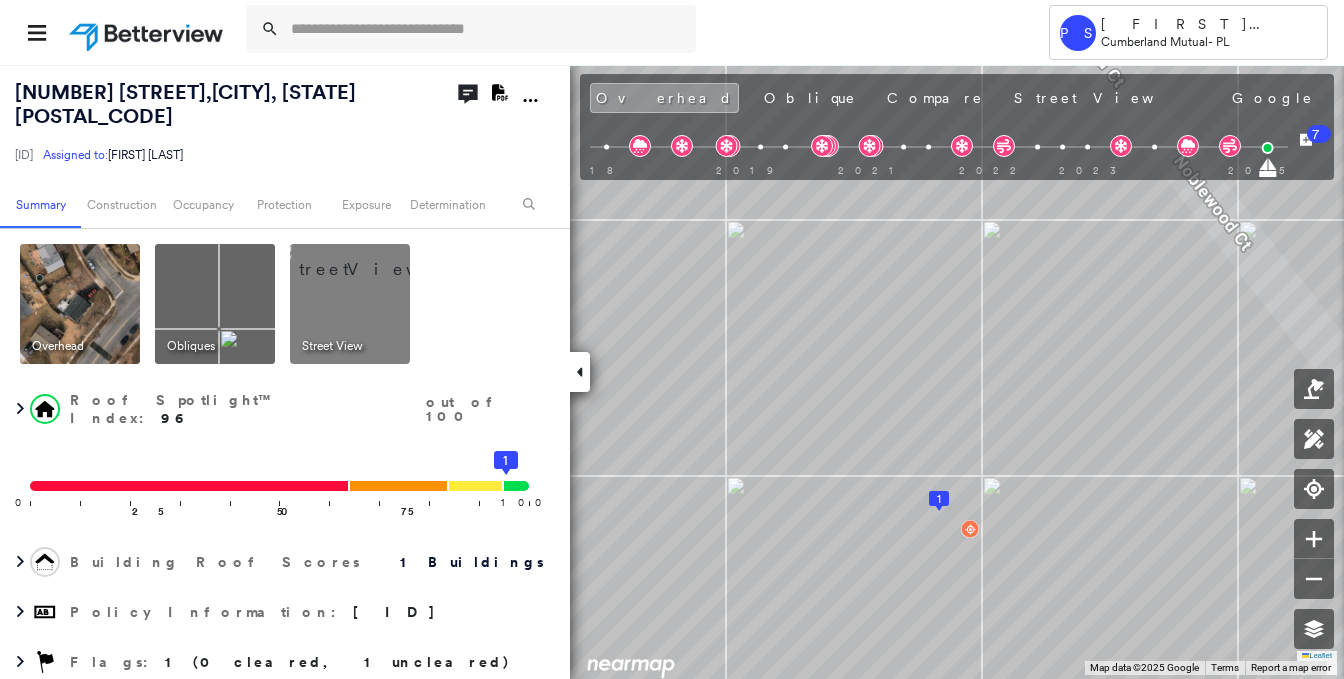 click 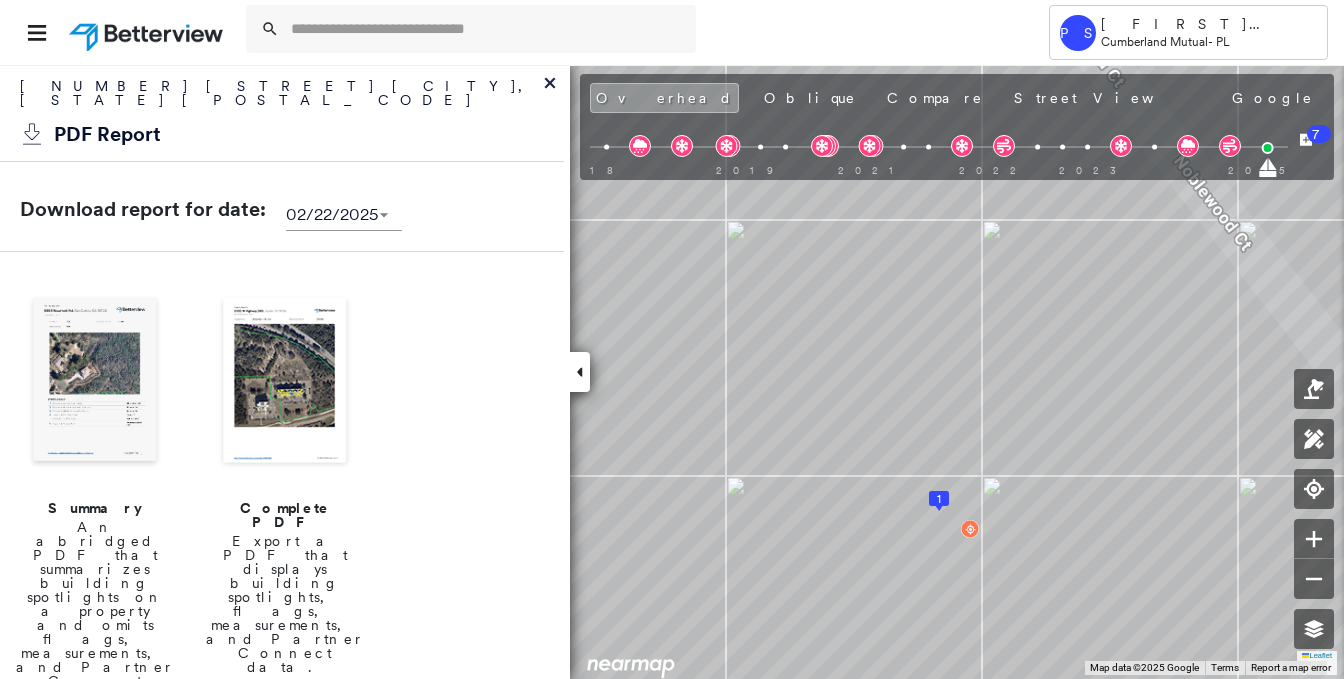 click at bounding box center (285, 382) 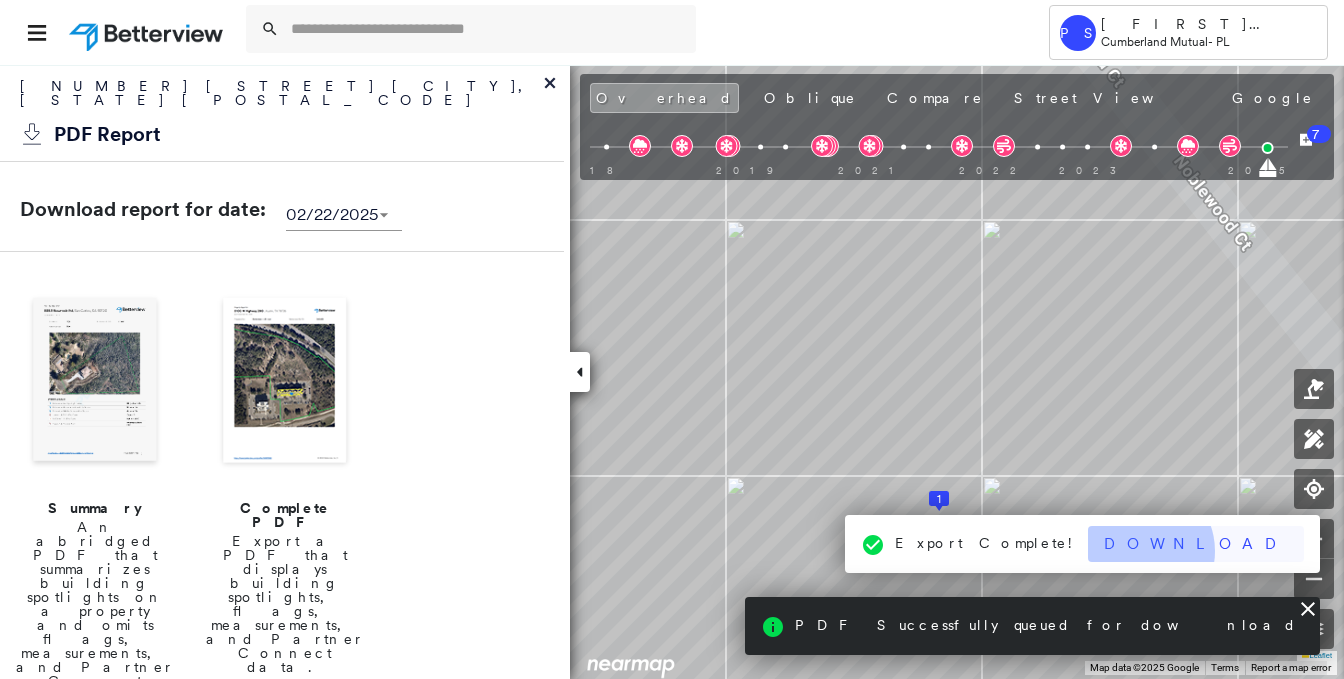 click on "Download" at bounding box center (1196, 544) 